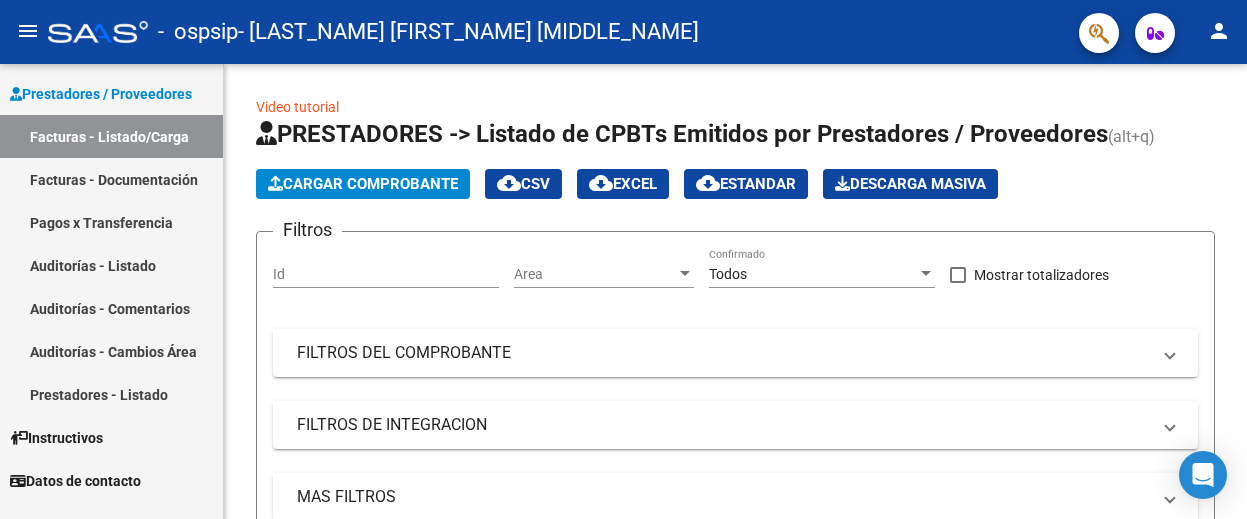 scroll, scrollTop: 0, scrollLeft: 0, axis: both 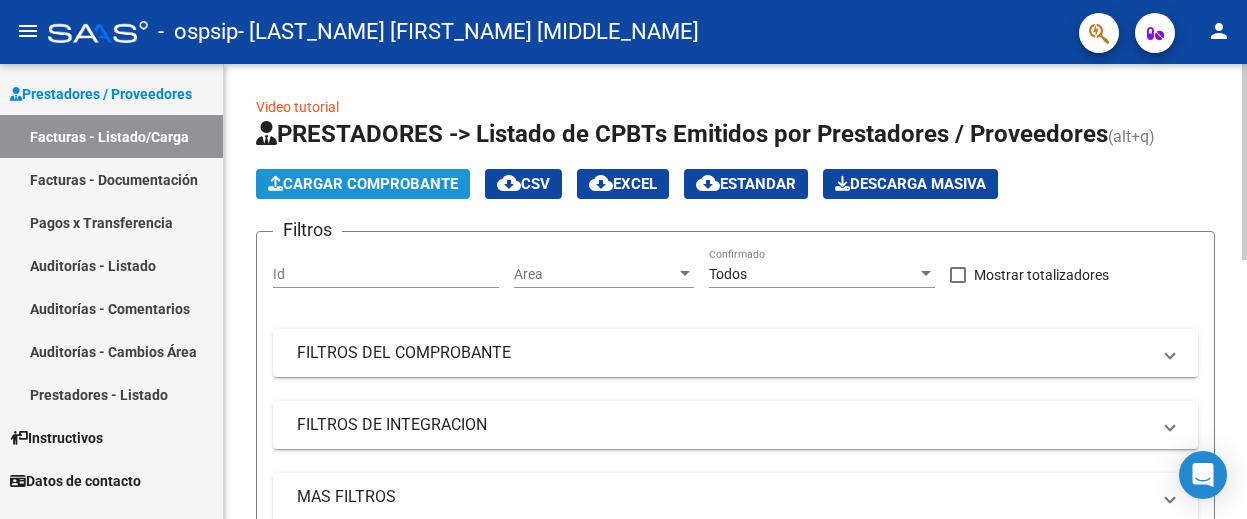 click on "Cargar Comprobante" 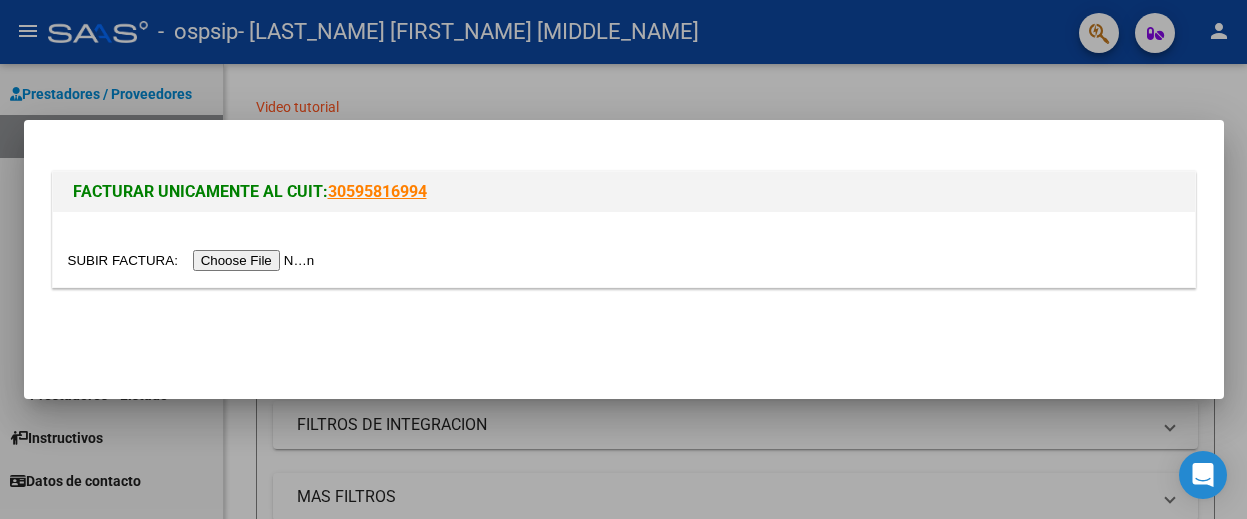 click at bounding box center (194, 260) 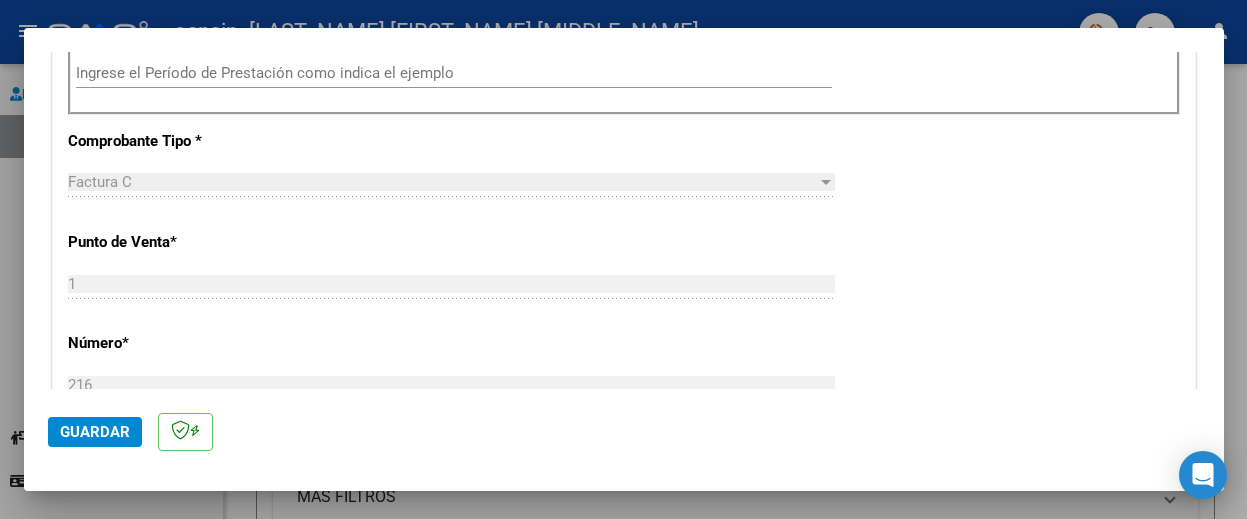 scroll, scrollTop: 676, scrollLeft: 0, axis: vertical 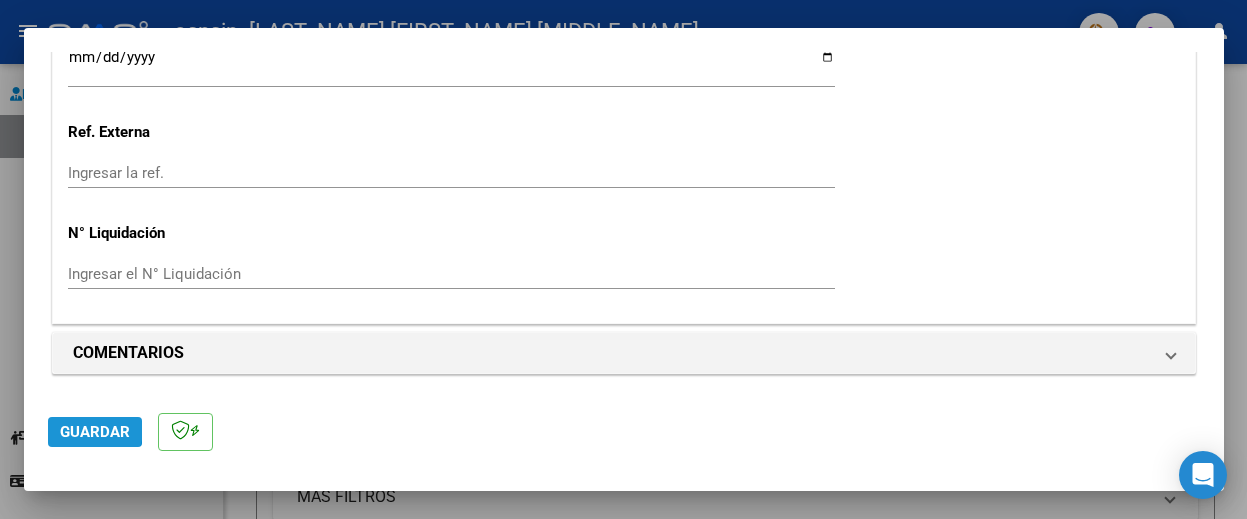 click on "Guardar" 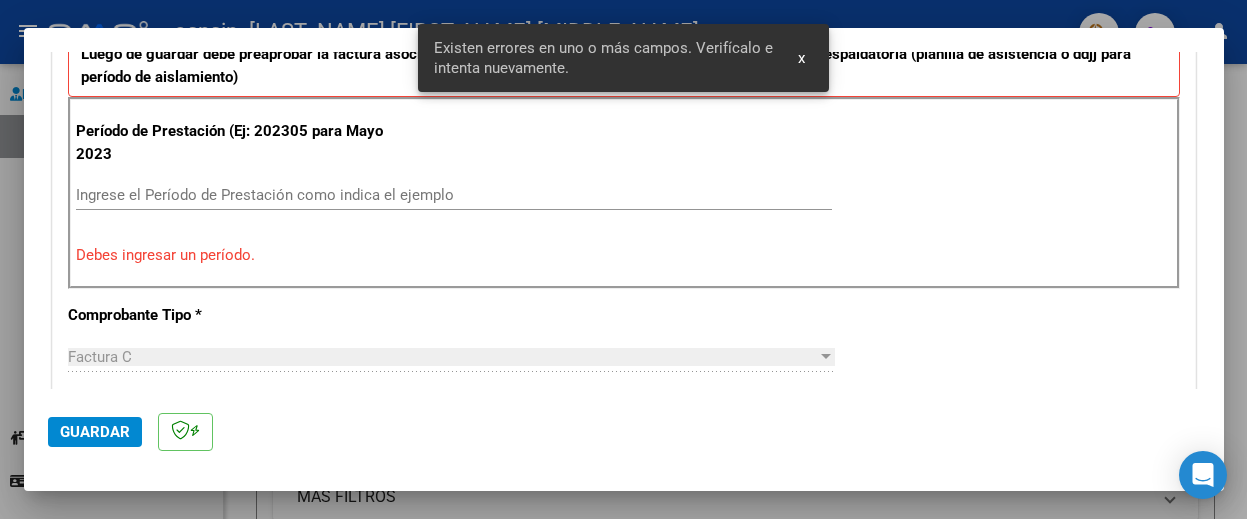 scroll, scrollTop: 490, scrollLeft: 0, axis: vertical 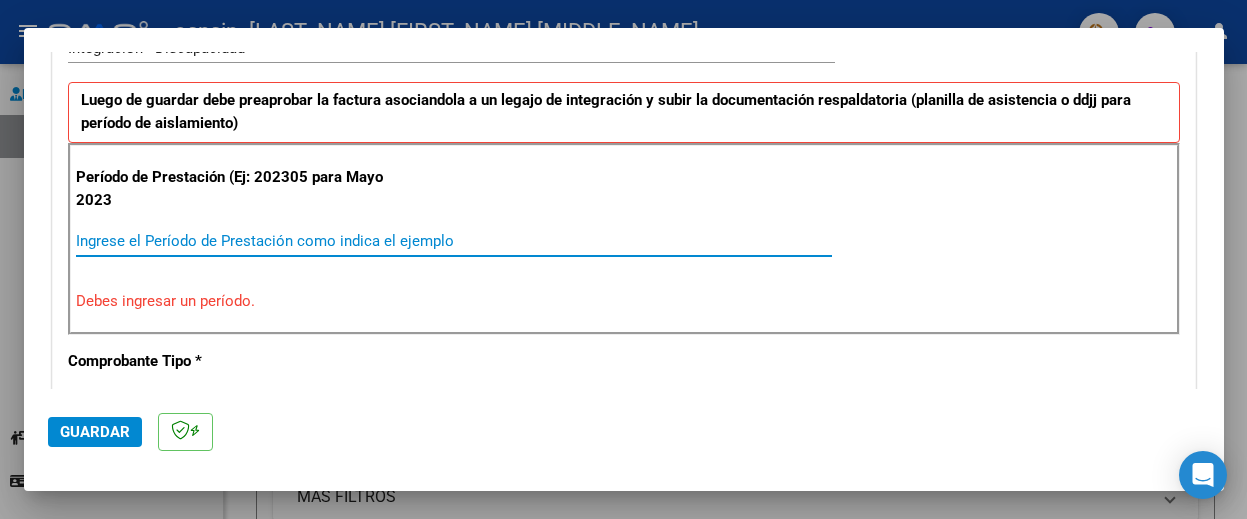 click on "Ingrese el Período de Prestación como indica el ejemplo" at bounding box center (454, 241) 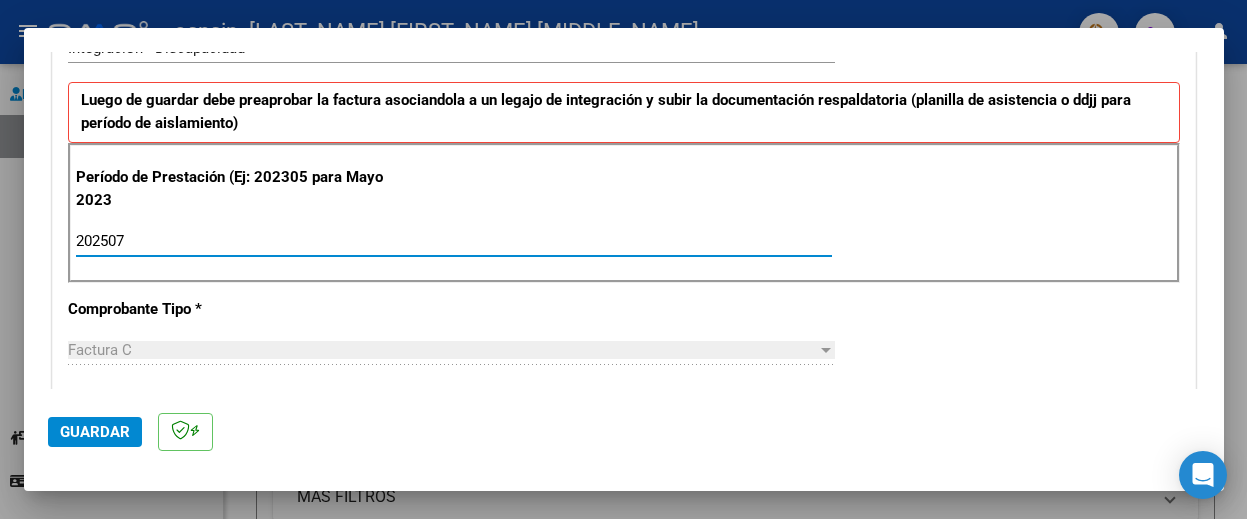 type on "202507" 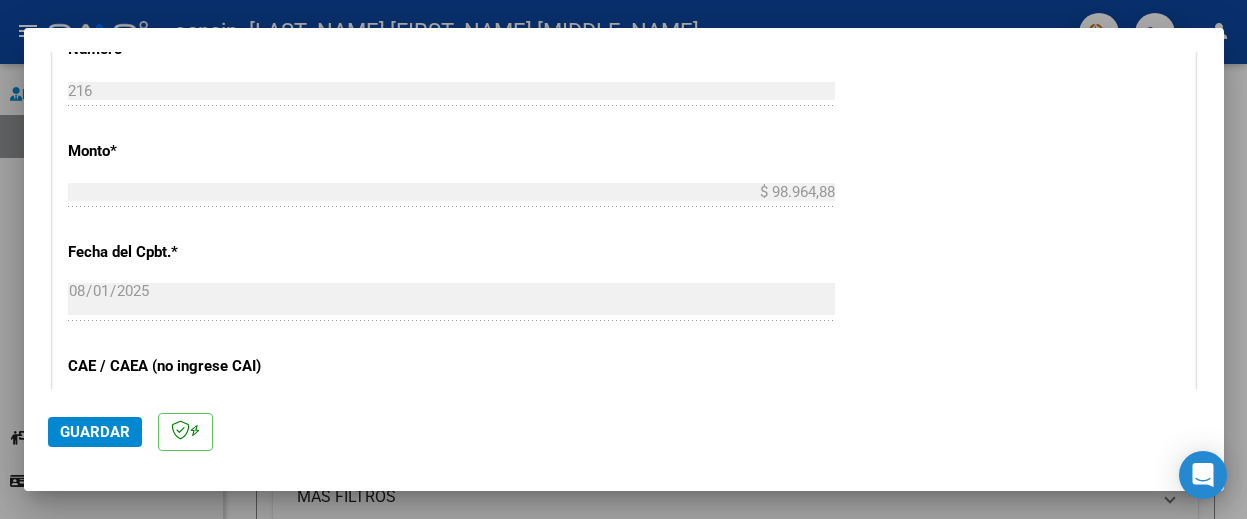 scroll, scrollTop: 958, scrollLeft: 0, axis: vertical 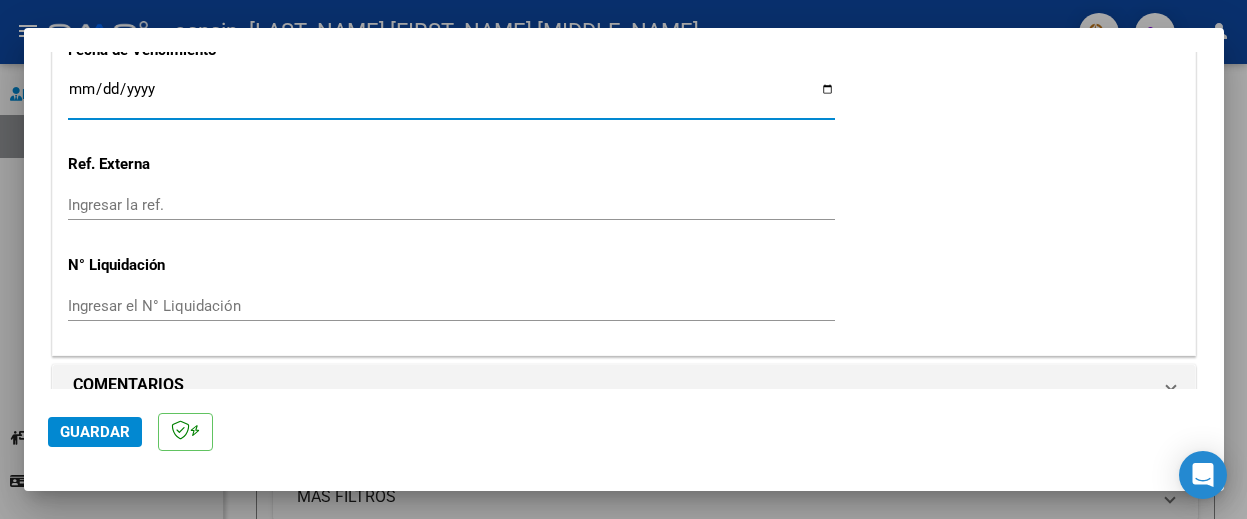 click on "Ingresar la fecha" at bounding box center (451, 97) 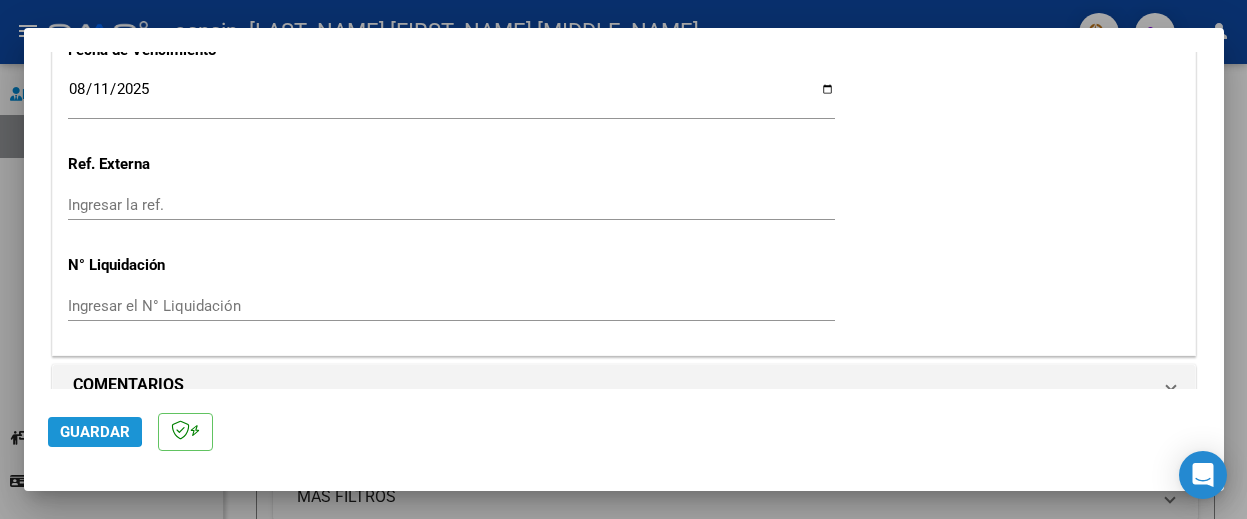 click on "Guardar" 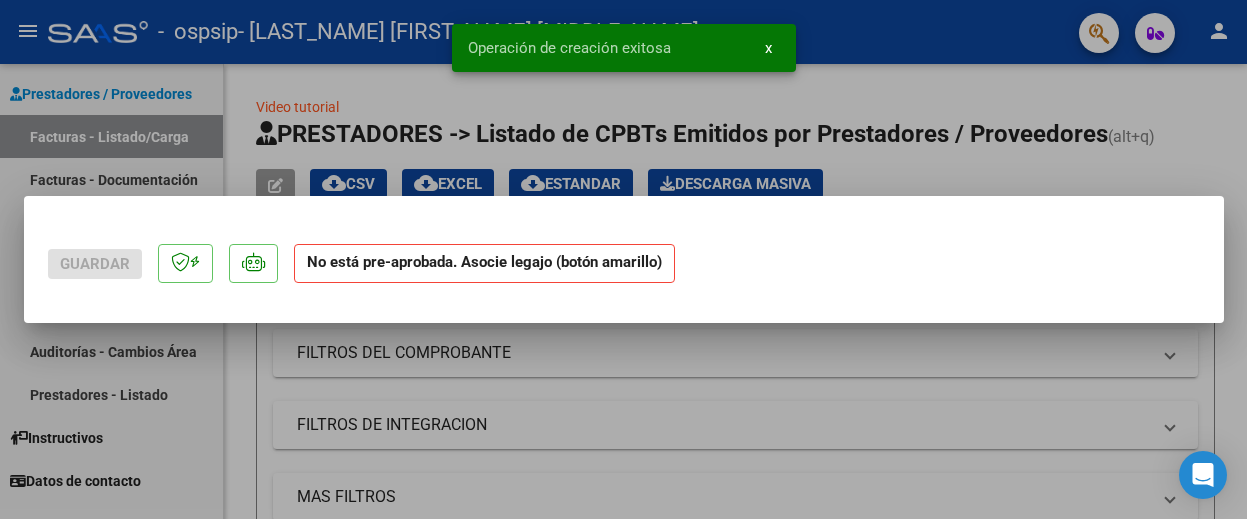 scroll, scrollTop: 0, scrollLeft: 0, axis: both 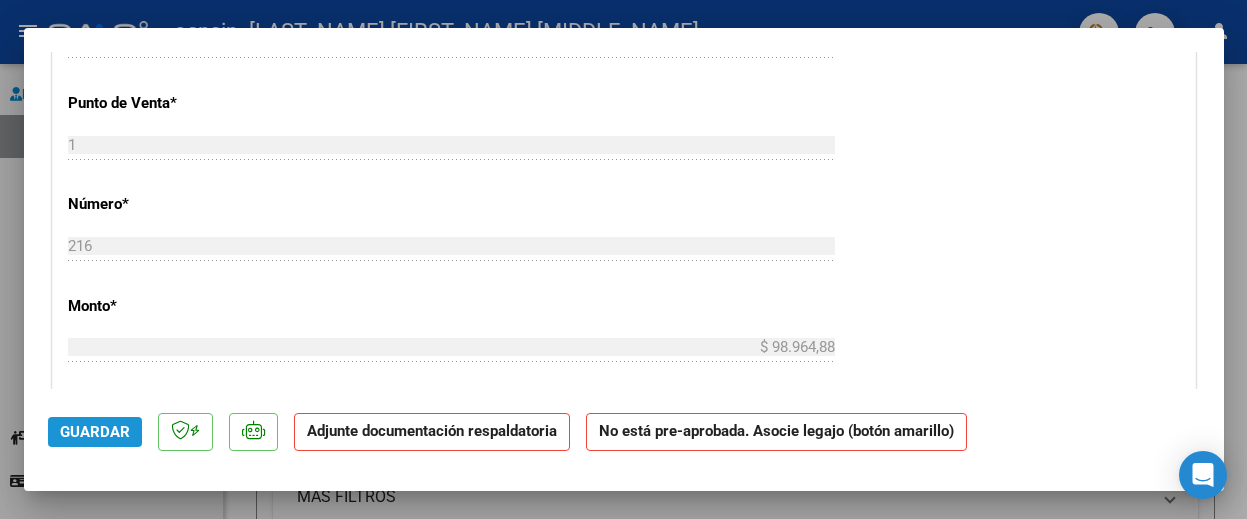 click on "Guardar" 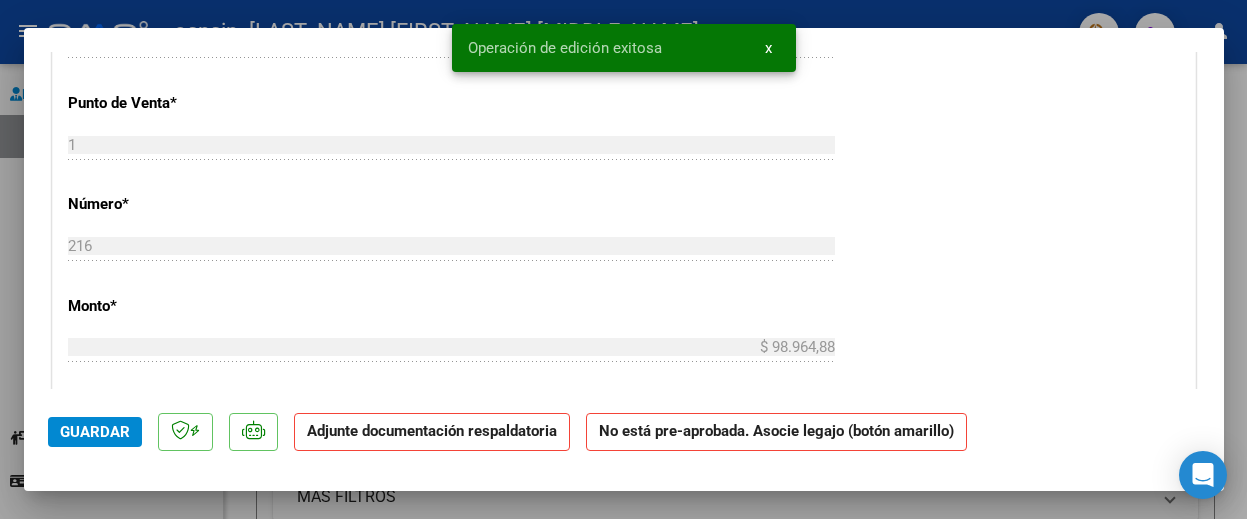 scroll, scrollTop: 2061, scrollLeft: 0, axis: vertical 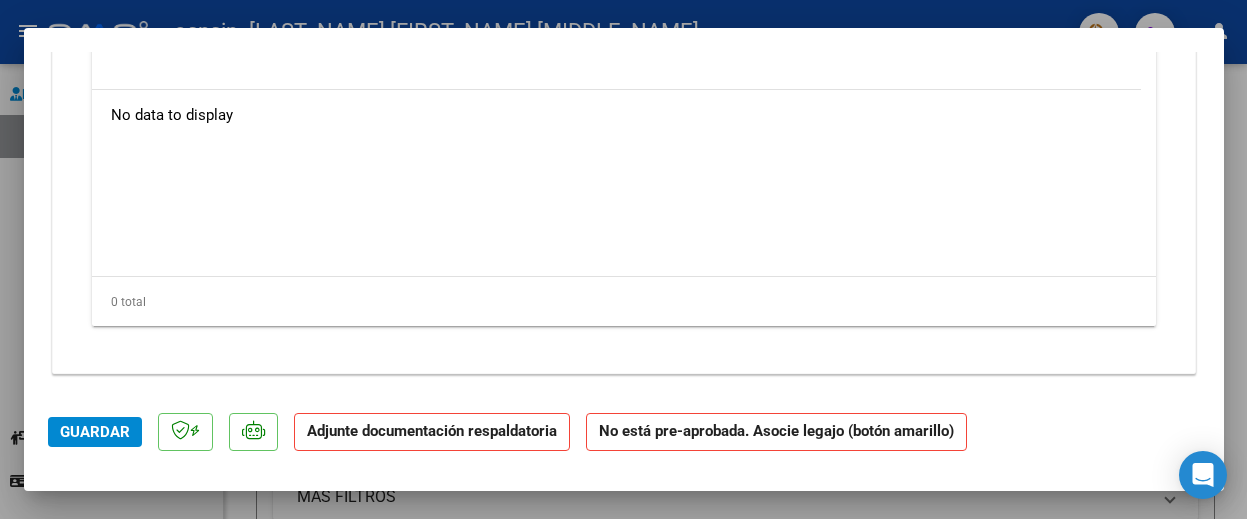 click on "Adjunte documentación respaldatoria" 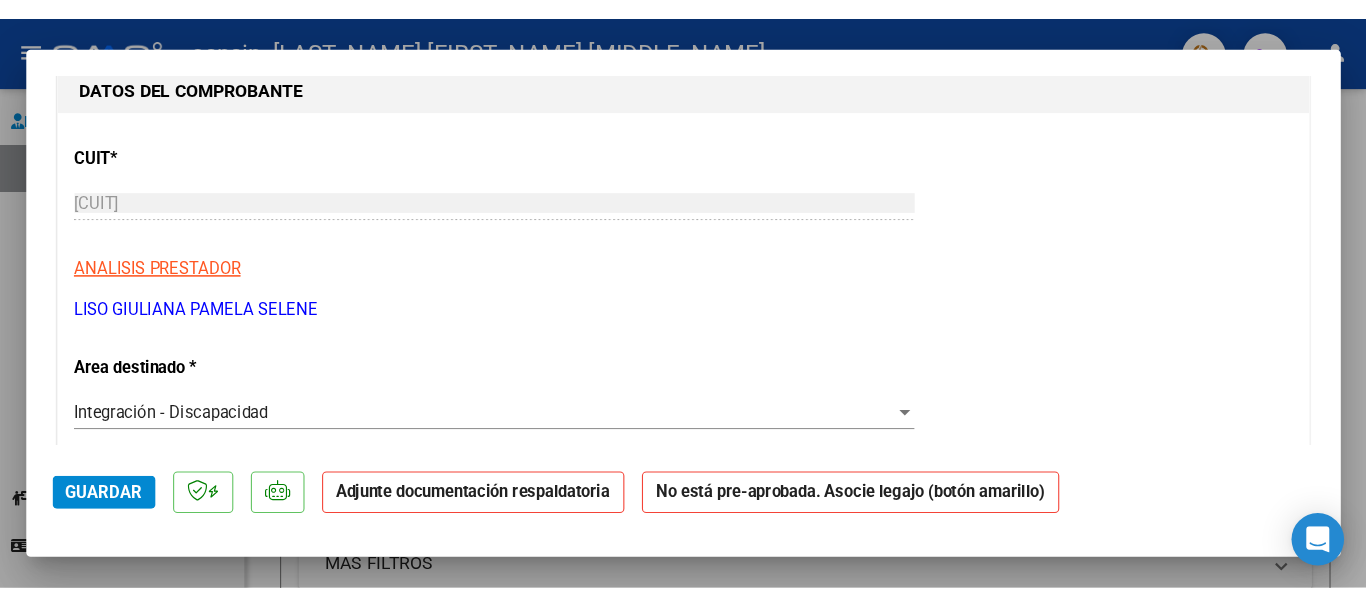 scroll, scrollTop: 223, scrollLeft: 0, axis: vertical 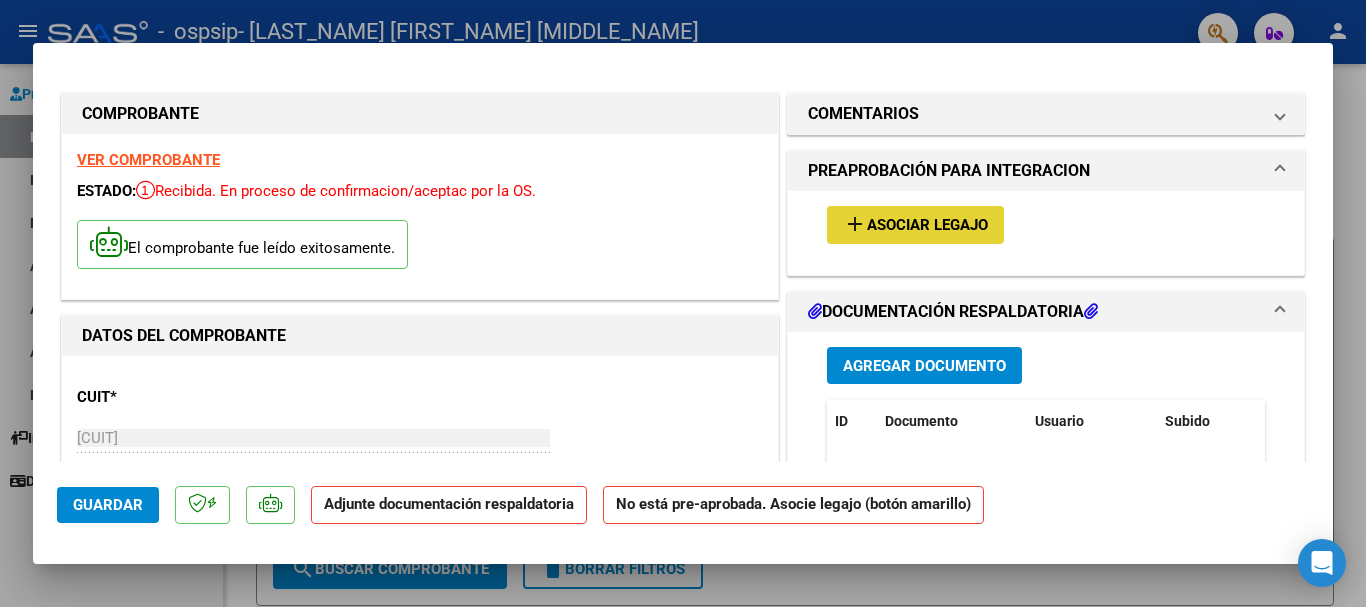 click on "add Asociar Legajo" at bounding box center (915, 224) 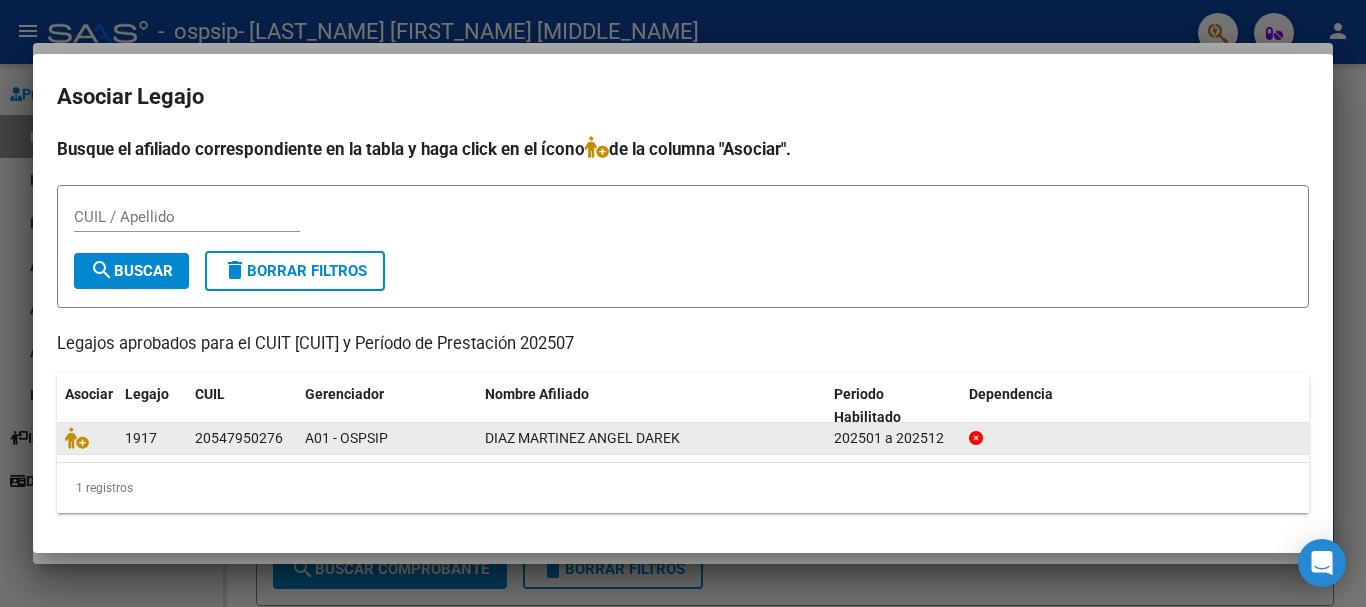 click on "DIAZ MARTINEZ ANGEL DAREK" 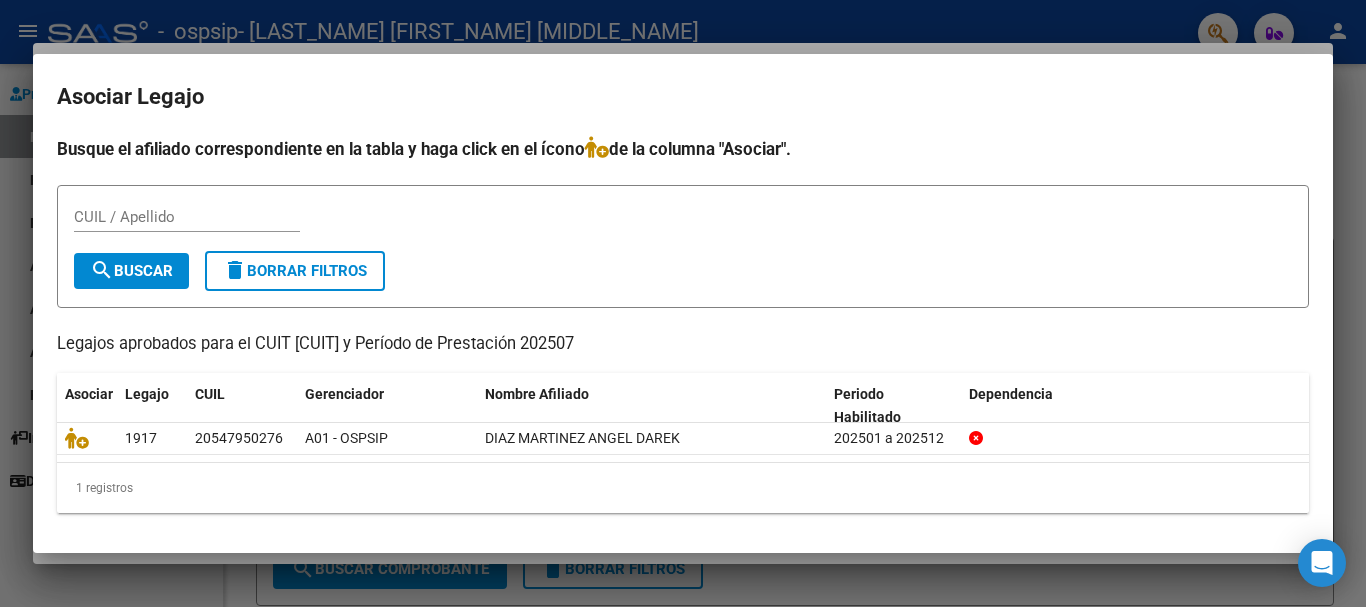 click at bounding box center (683, 303) 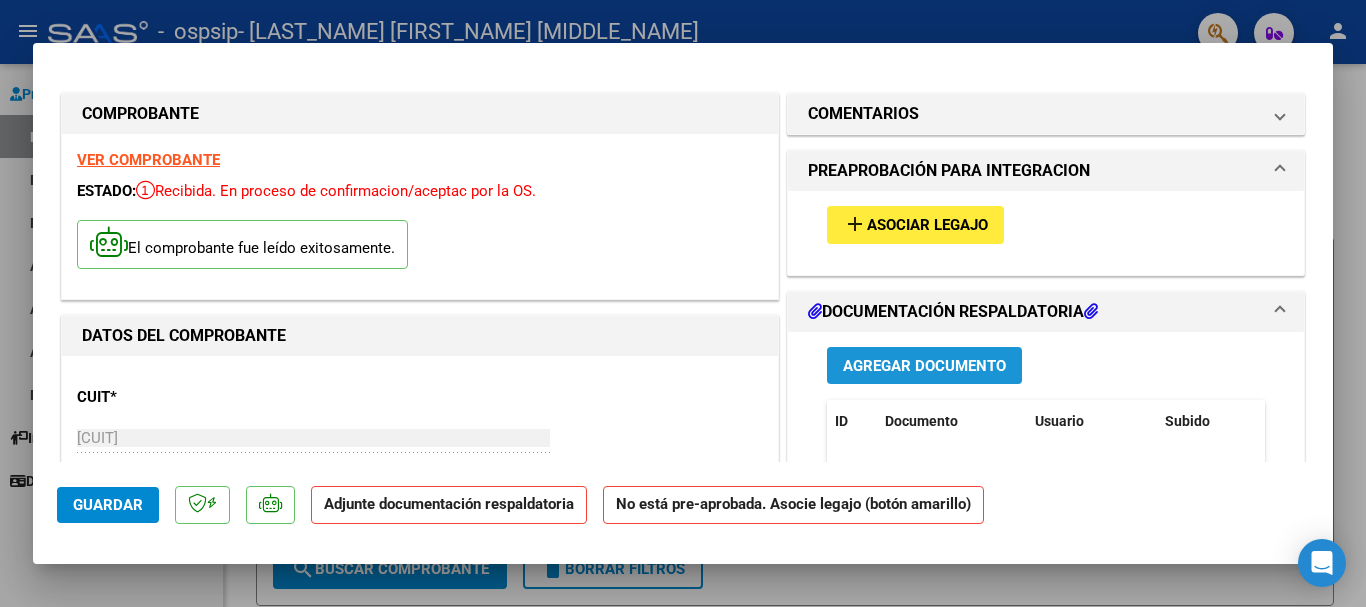 click on "Agregar Documento" at bounding box center [924, 365] 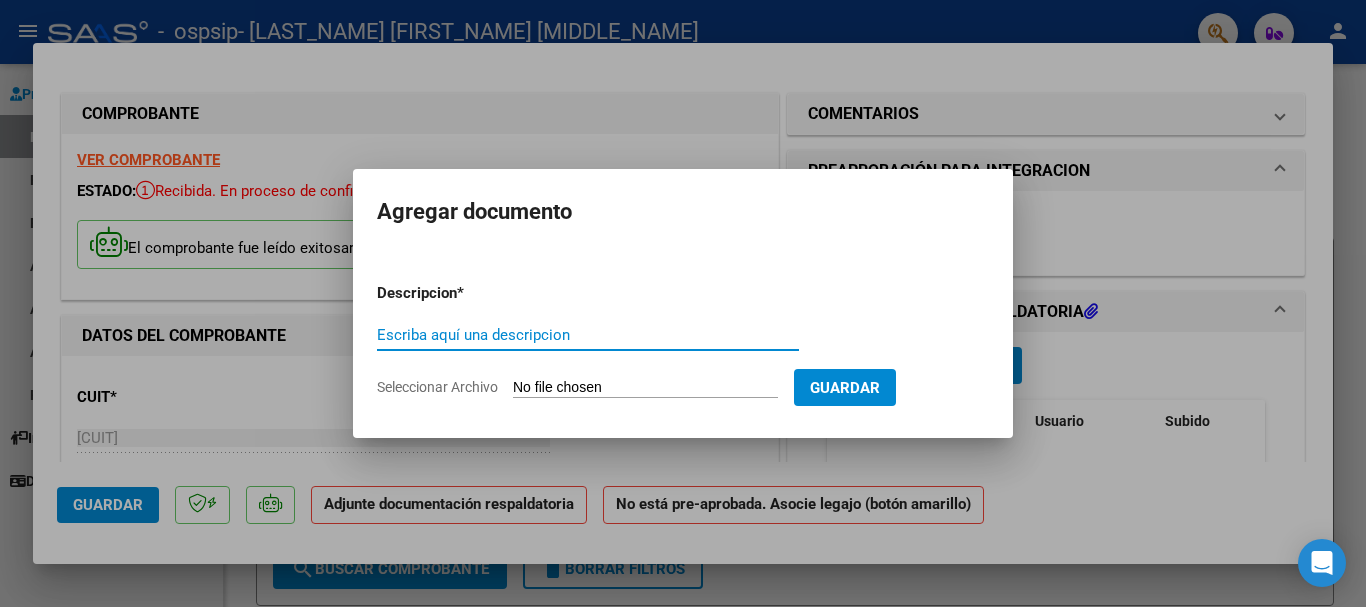 click on "Escriba aquí una descripcion" at bounding box center [588, 335] 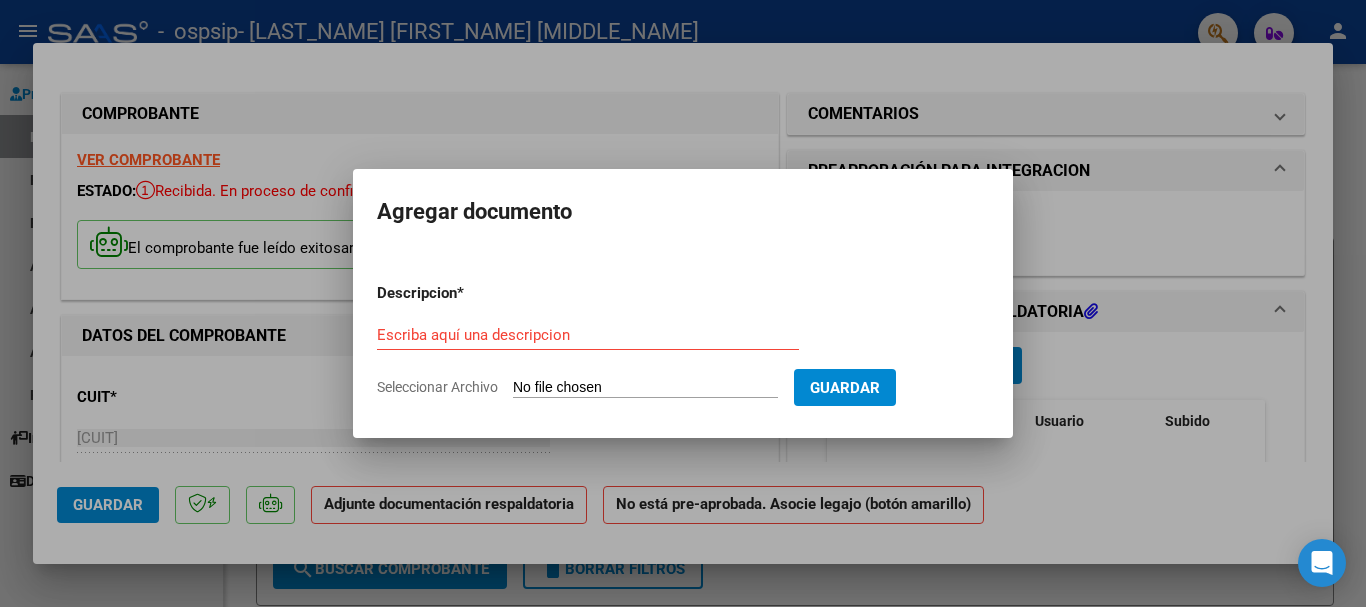 click on "Seleccionar Archivo" at bounding box center (645, 388) 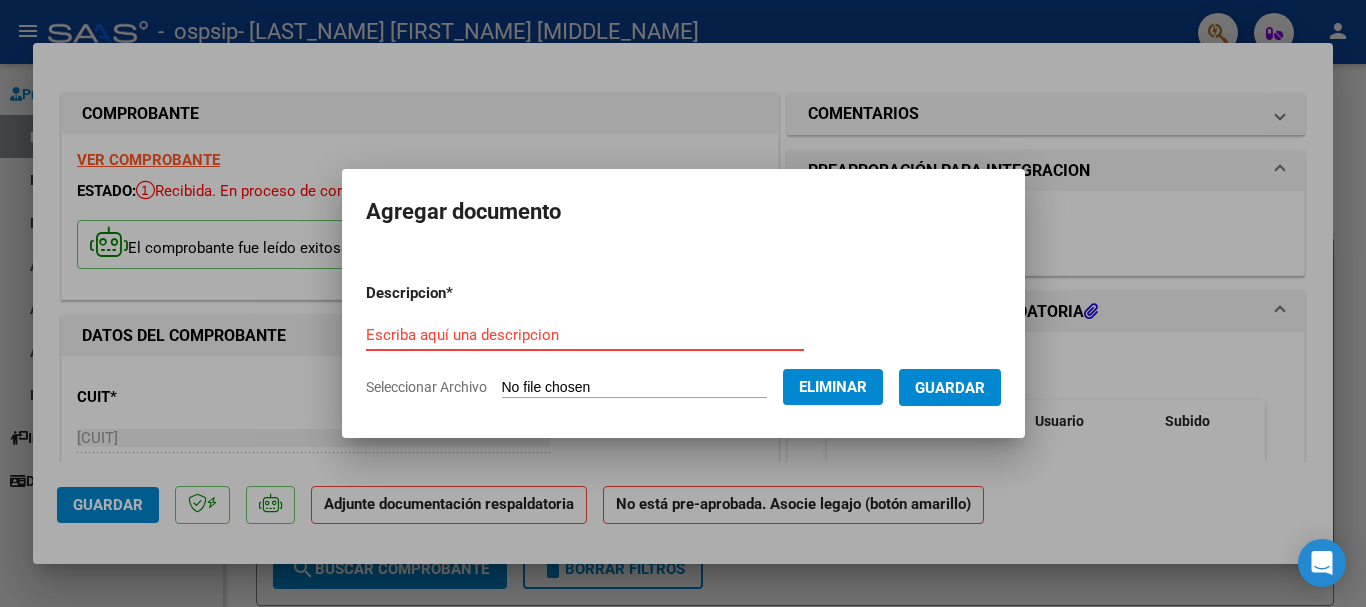 click on "Escriba aquí una descripcion" at bounding box center (585, 335) 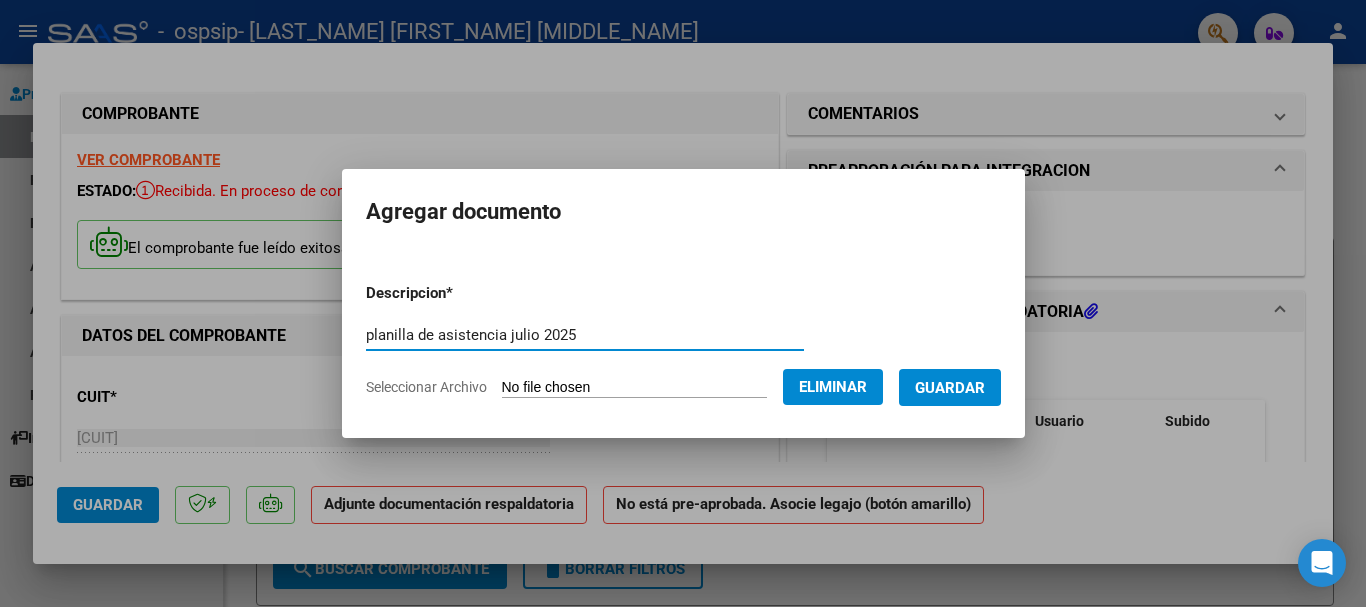 type on "planilla de asistencia julio 2025" 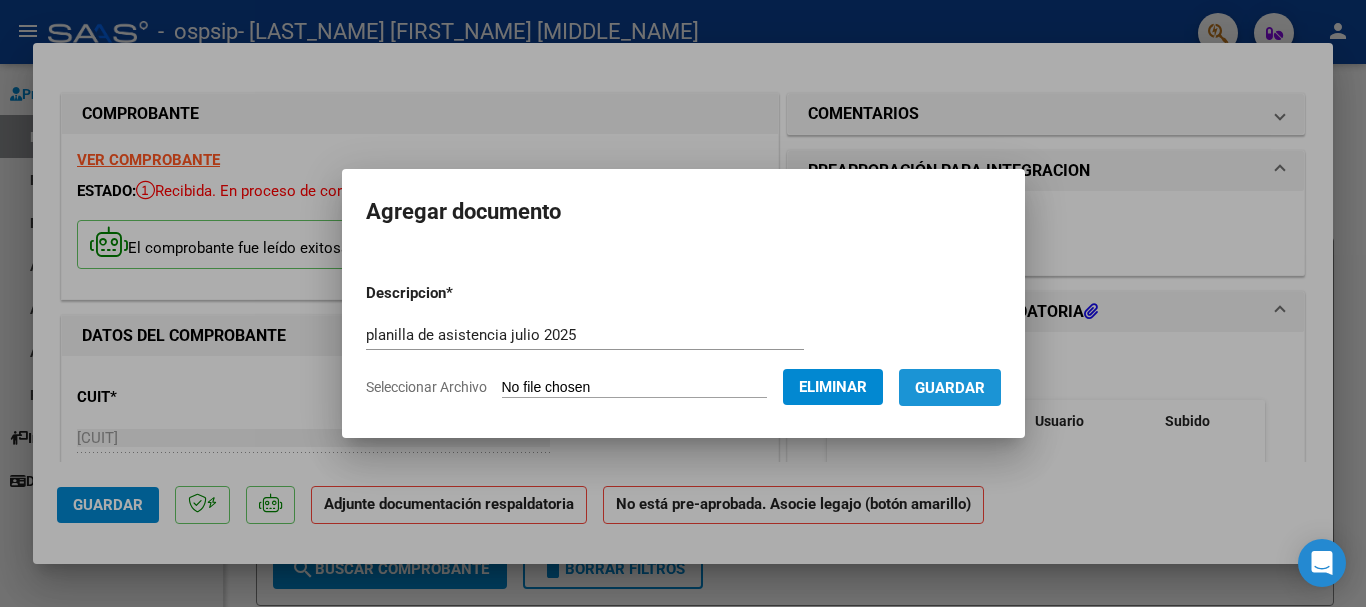 click on "Guardar" at bounding box center [950, 388] 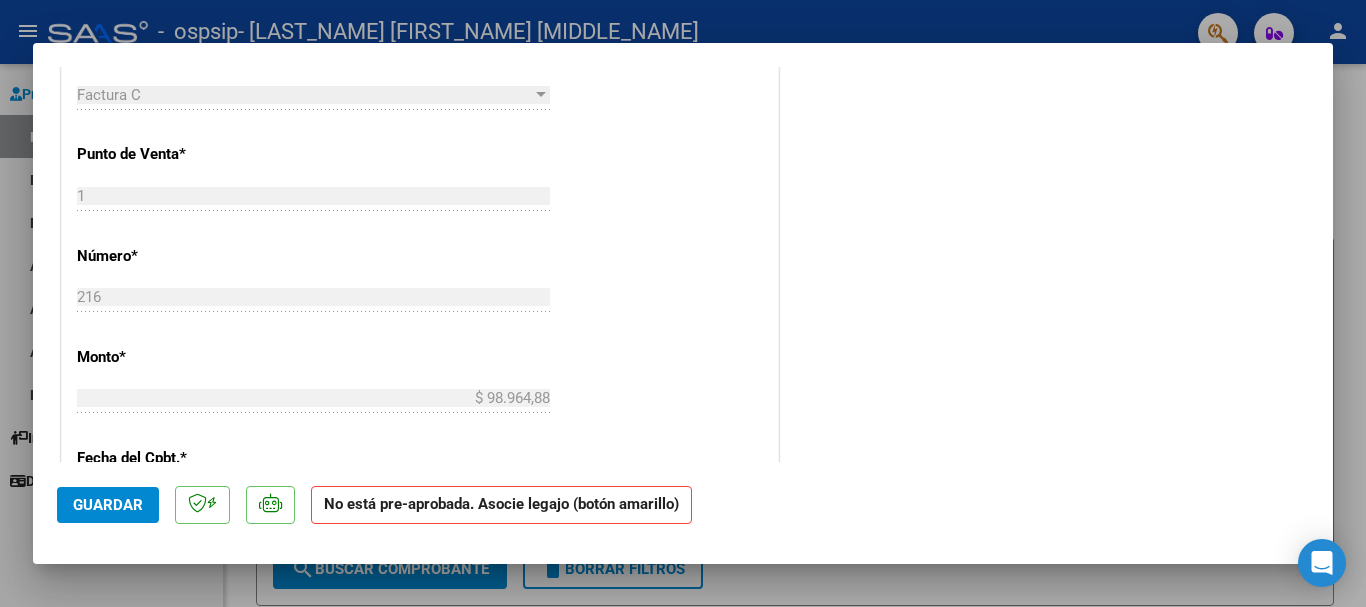 scroll, scrollTop: 0, scrollLeft: 0, axis: both 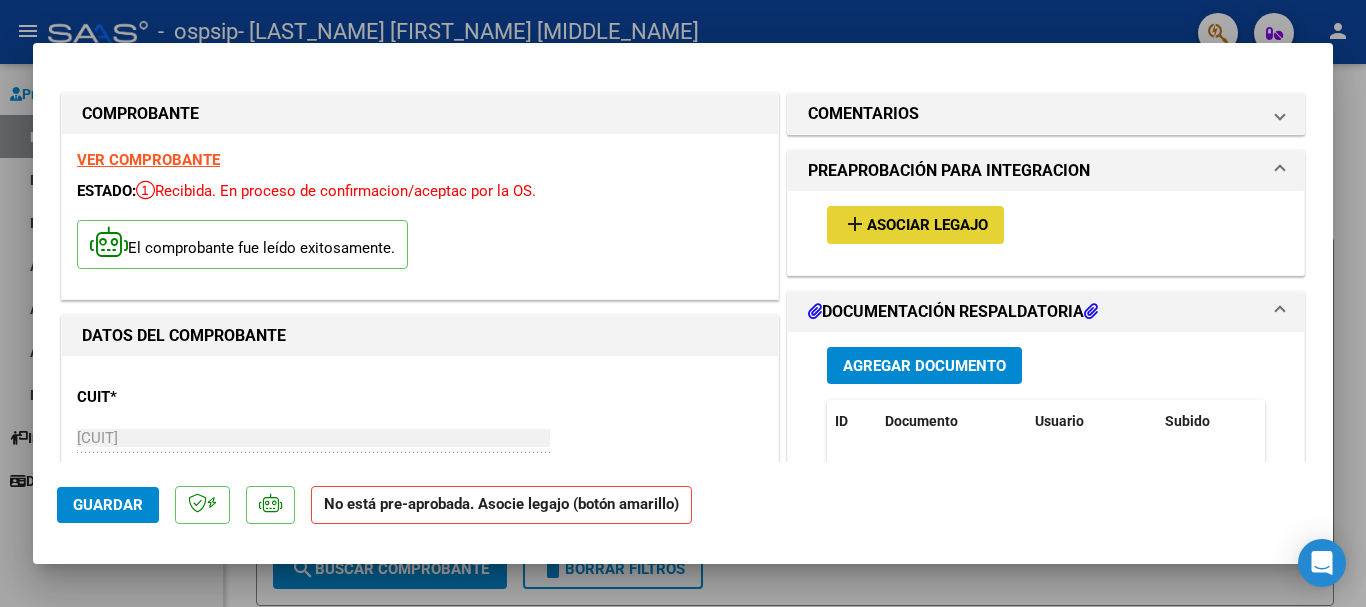click on "Asociar Legajo" at bounding box center (927, 226) 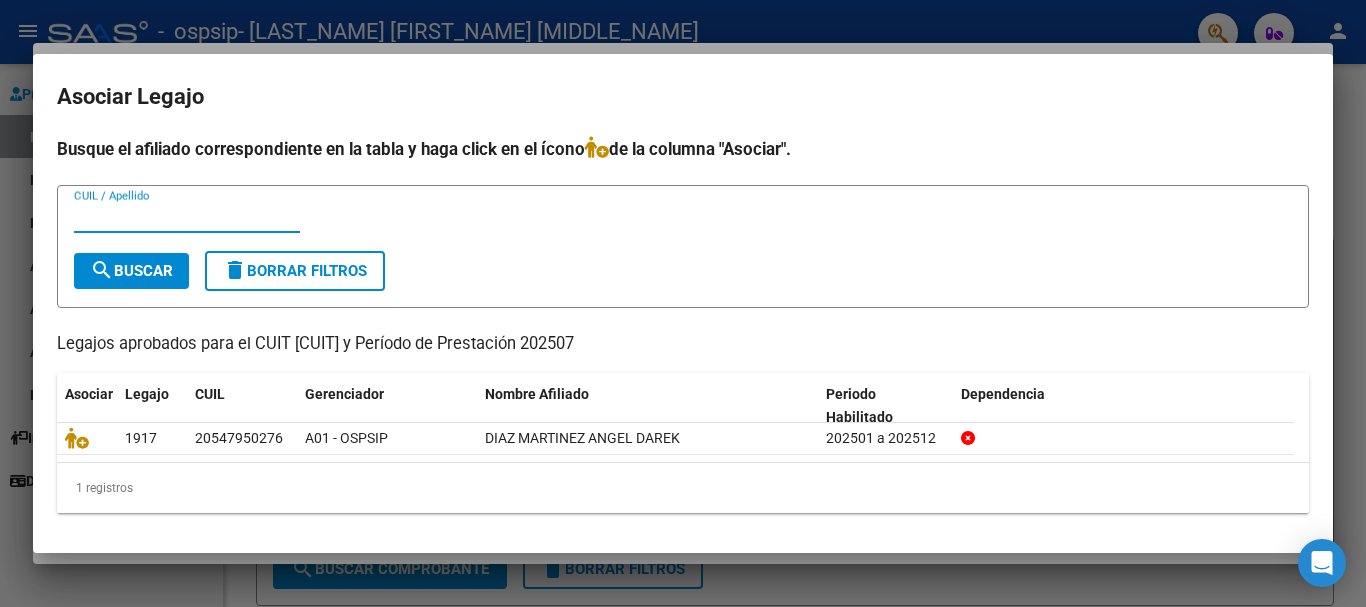click on "CUIL / Apellido" at bounding box center [187, 217] 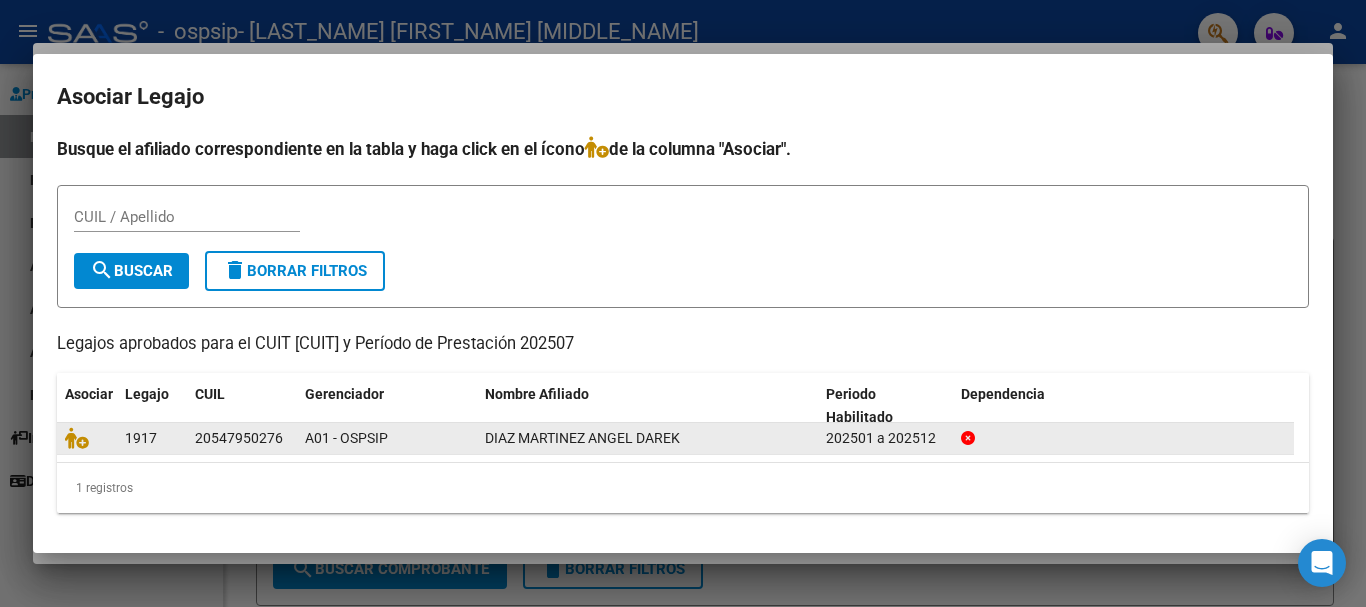 click on "20547950276" 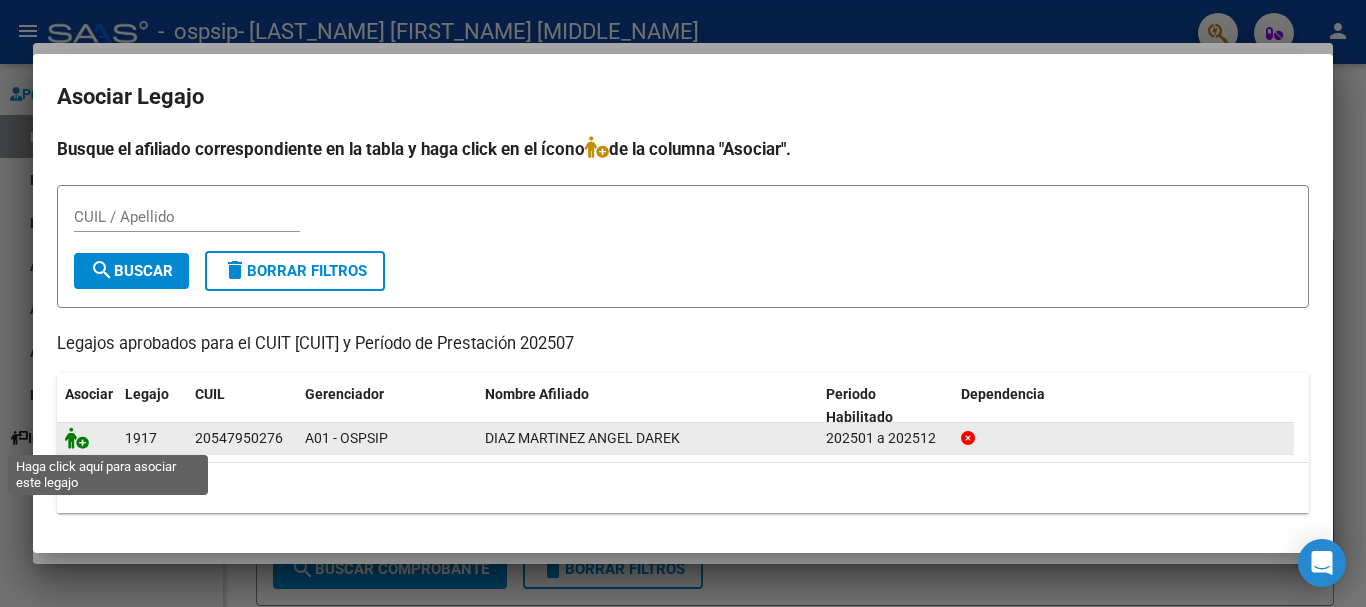 click 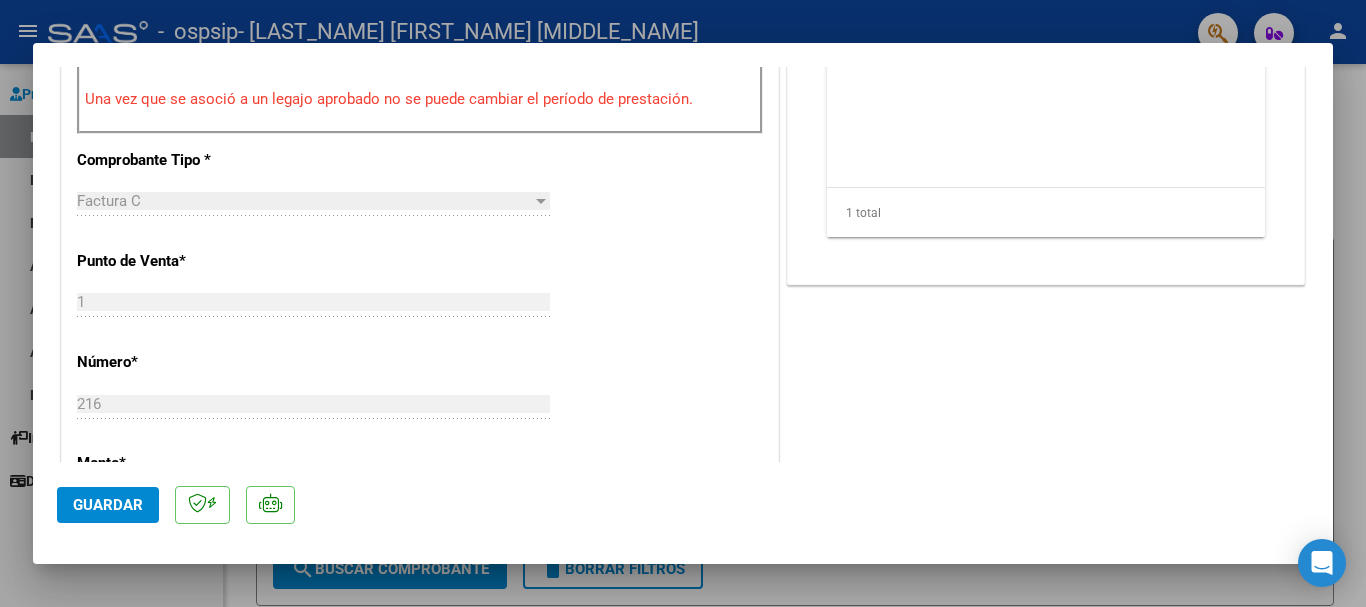 scroll, scrollTop: 727, scrollLeft: 0, axis: vertical 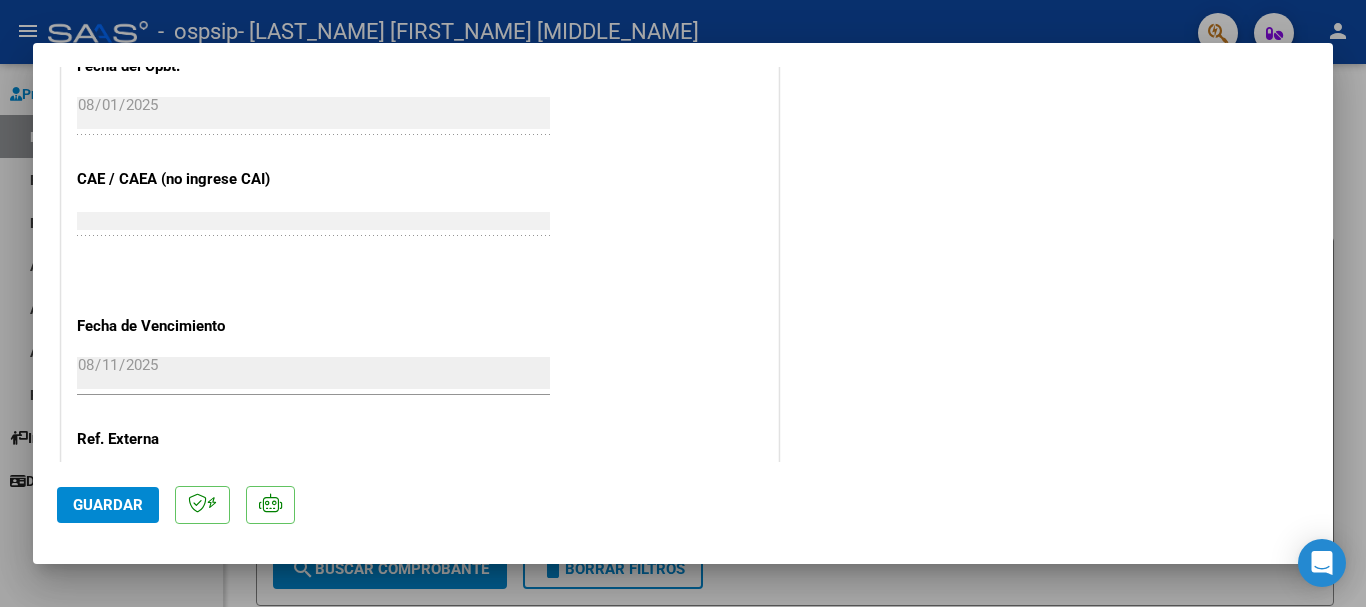 click on "Guardar" 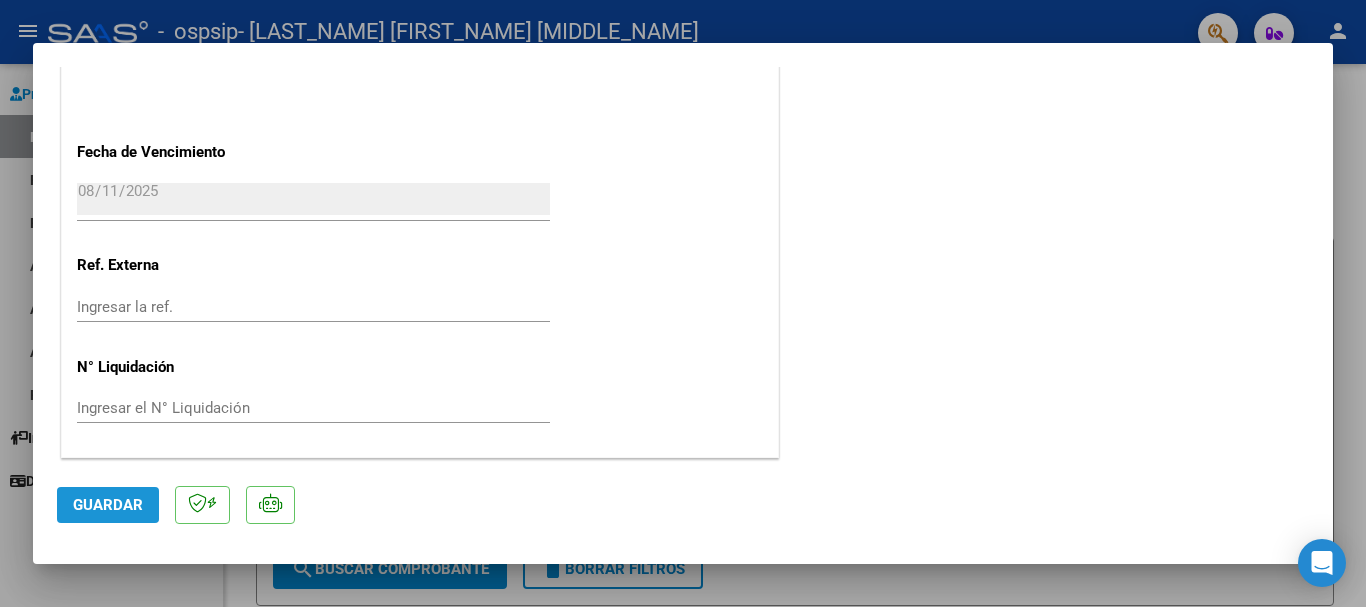 click on "Guardar" 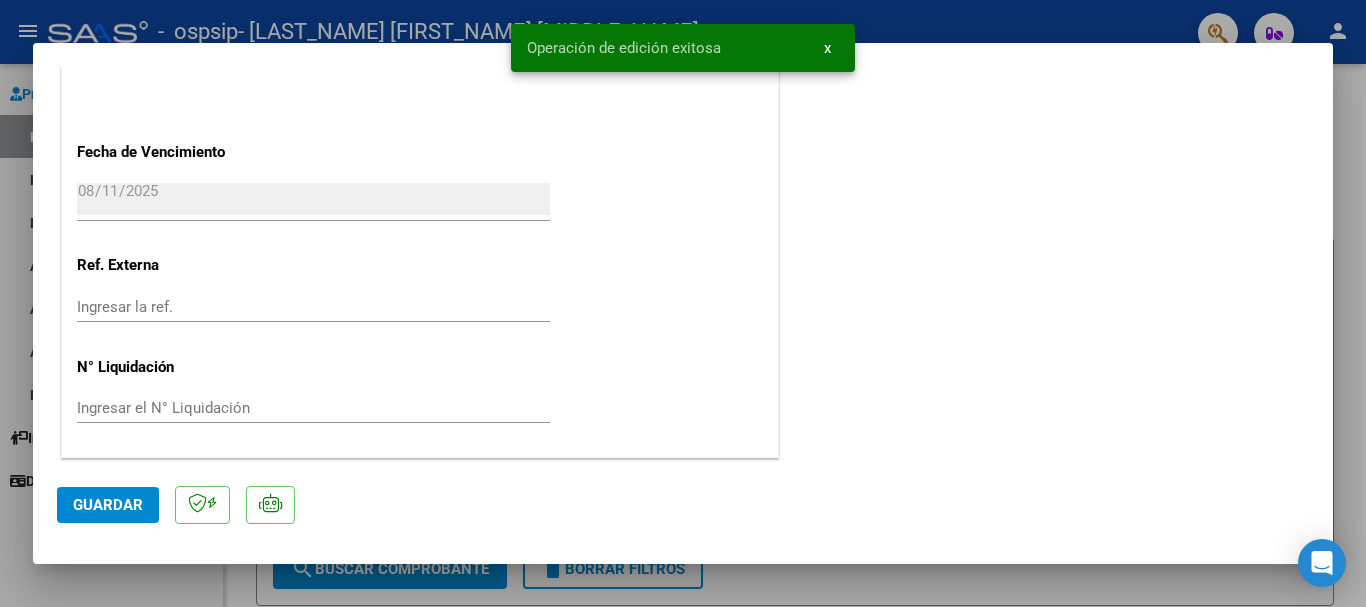 click at bounding box center (683, 303) 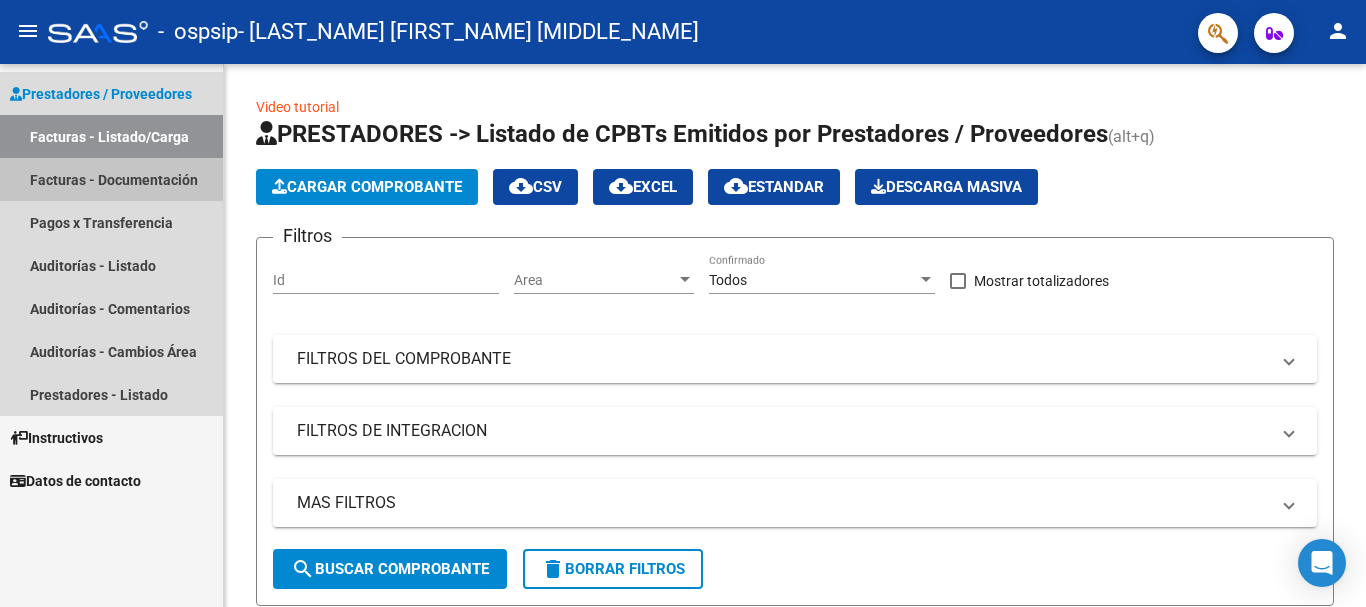 click on "Facturas - Documentación" at bounding box center [111, 179] 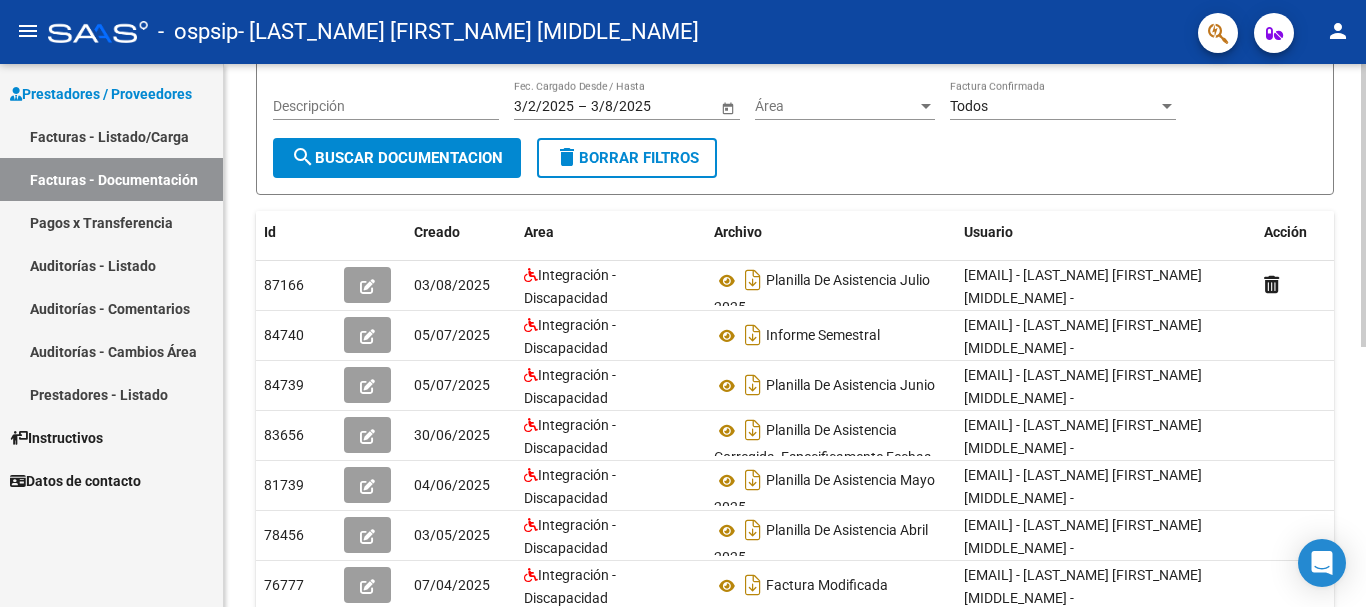 scroll, scrollTop: 211, scrollLeft: 0, axis: vertical 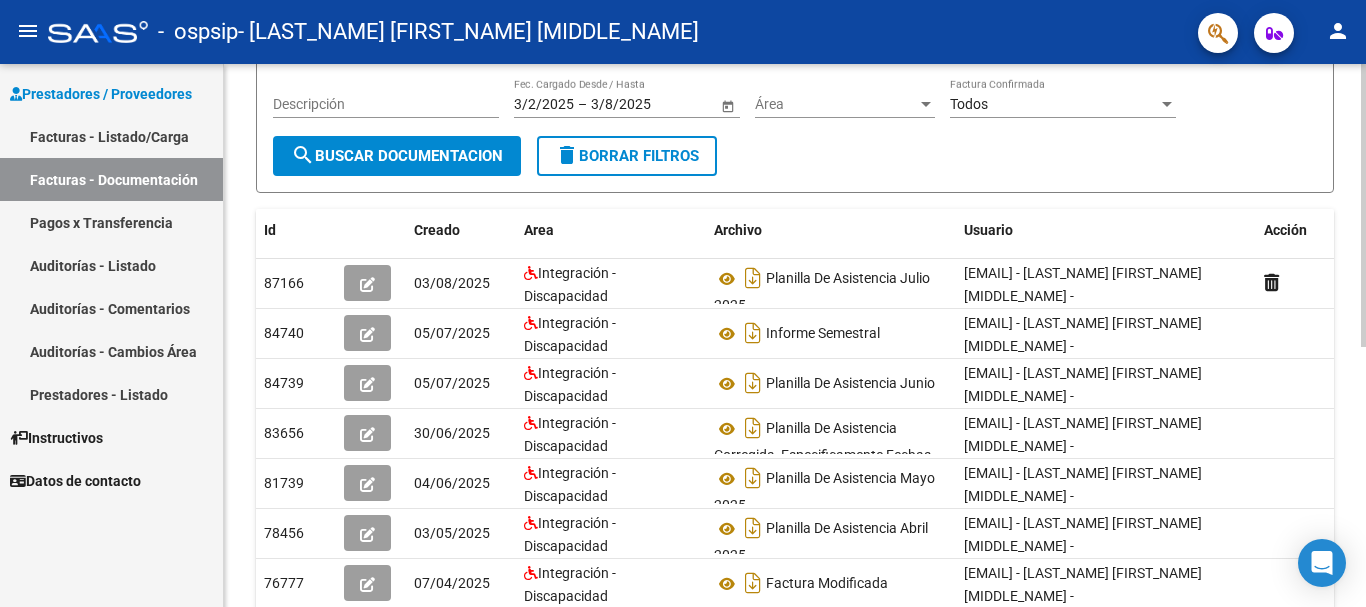 click 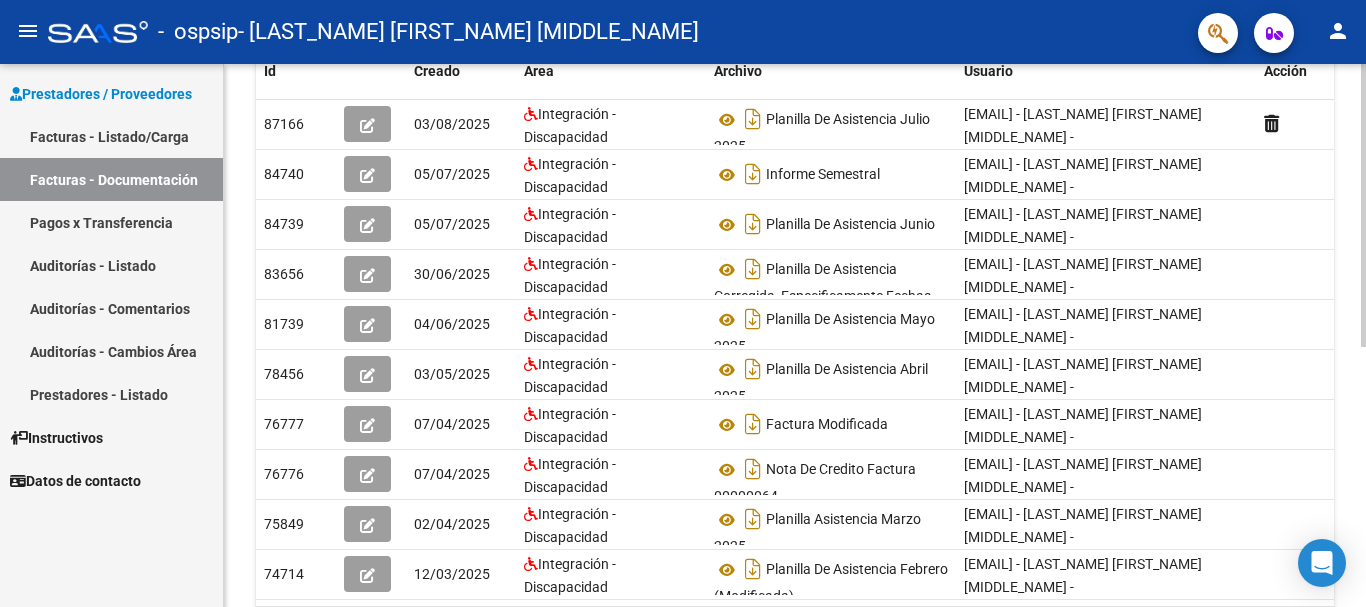scroll, scrollTop: 0, scrollLeft: 0, axis: both 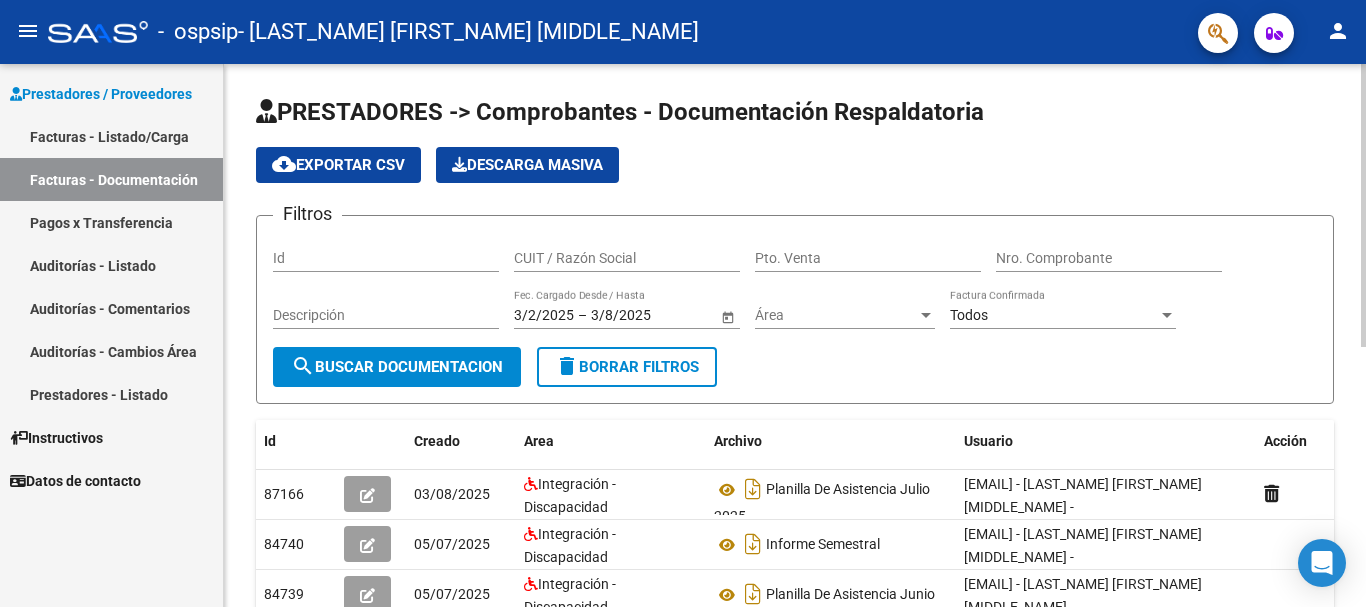click on "PRESTADORES -> Comprobantes - Documentación Respaldatoria cloud_download  Exportar CSV   Descarga Masiva
Filtros Id CUIT / Razón Social Pto. Venta Nro. Comprobante Descripción 3/2/2025 3/2/2025 – 3/8/2025 3/8/2025 Fec. Cargado Desde / Hasta Área Área Todos Factura Confirmada search  Buscar Documentacion  delete  Borrar Filtros  Id Creado Area Archivo Usuario Acción 87166
03/08/2025 Integración - Discapacidad Planilla De Asistencia Julio 2025  giuliana.liso841@gmail.com - LISO GIULIANA PAMELA SELENE -  84740
05/07/2025 Integración - Discapacidad Informe Semestral  giuliana.liso841@gmail.com - LISO GIULIANA PAMELA SELENE -  84739
05/07/2025 Integración - Discapacidad Planilla De Asistencia Junio  giuliana.liso841@gmail.com - LISO GIULIANA PAMELA SELENE -  83656
30/06/2025 Integración - Discapacidad Planilla De Asistencia Corregida, Especificamente Fechas   giuliana.liso841@gmail.com - LISO GIULIANA PAMELA SELENE -  81739
04/06/2025 Integración - Discapacidad 78456
03/05/2025" 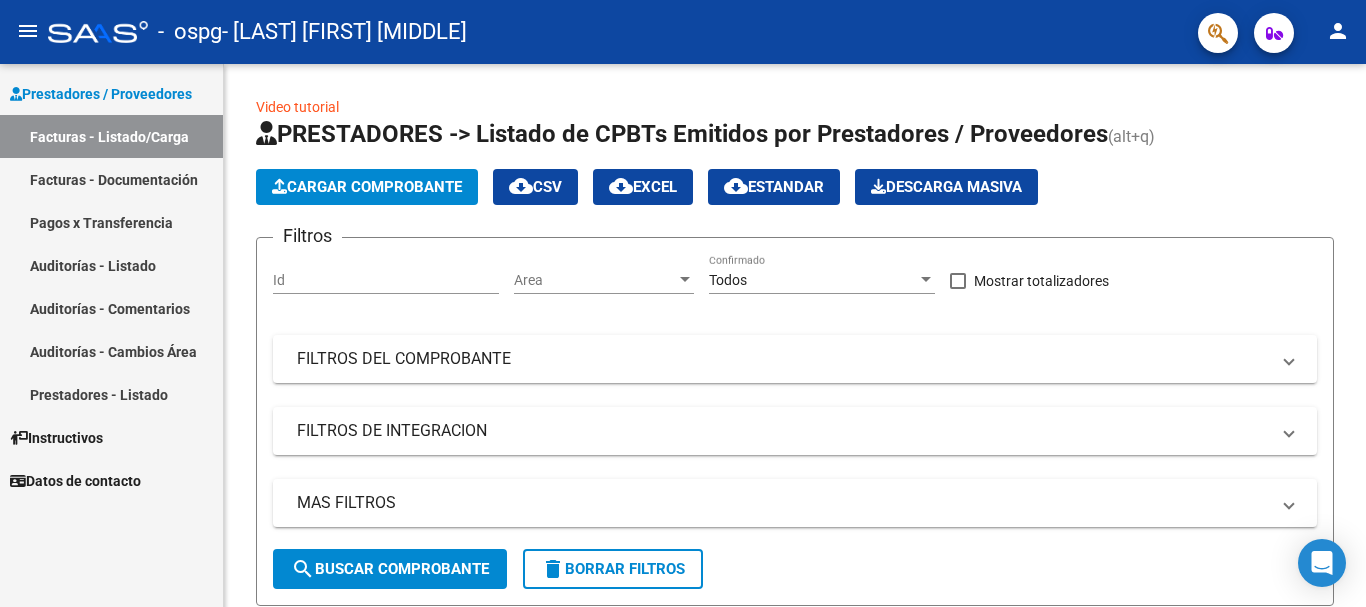 scroll, scrollTop: 0, scrollLeft: 0, axis: both 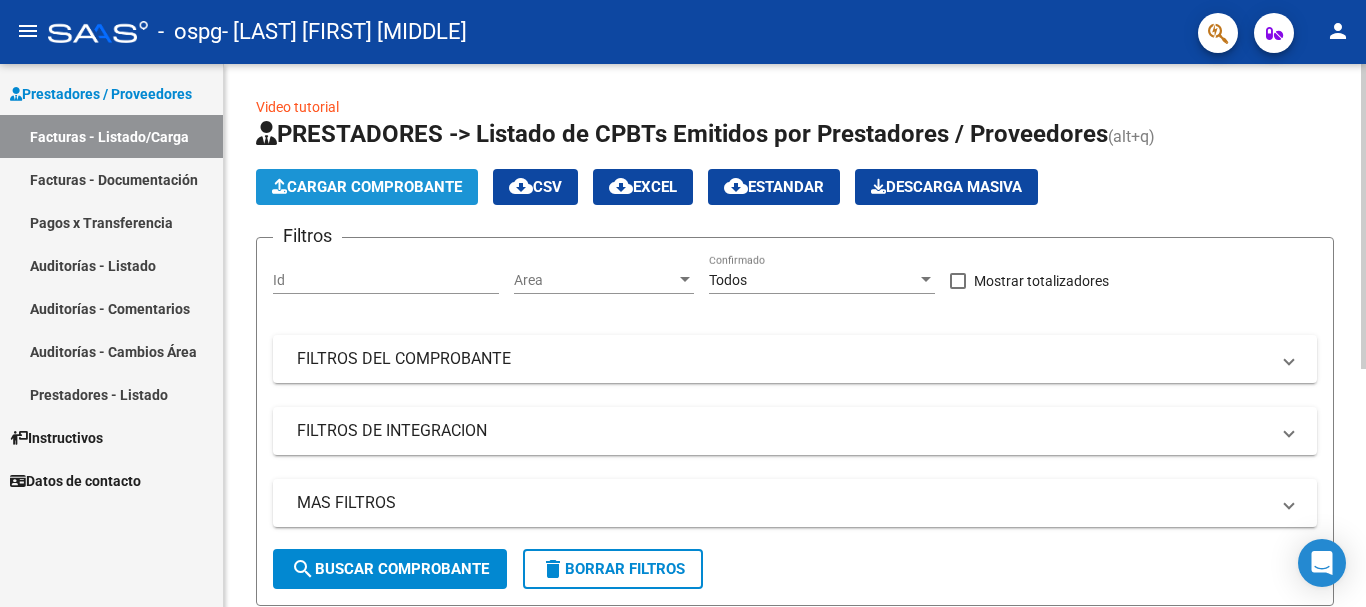 click on "Cargar Comprobante" 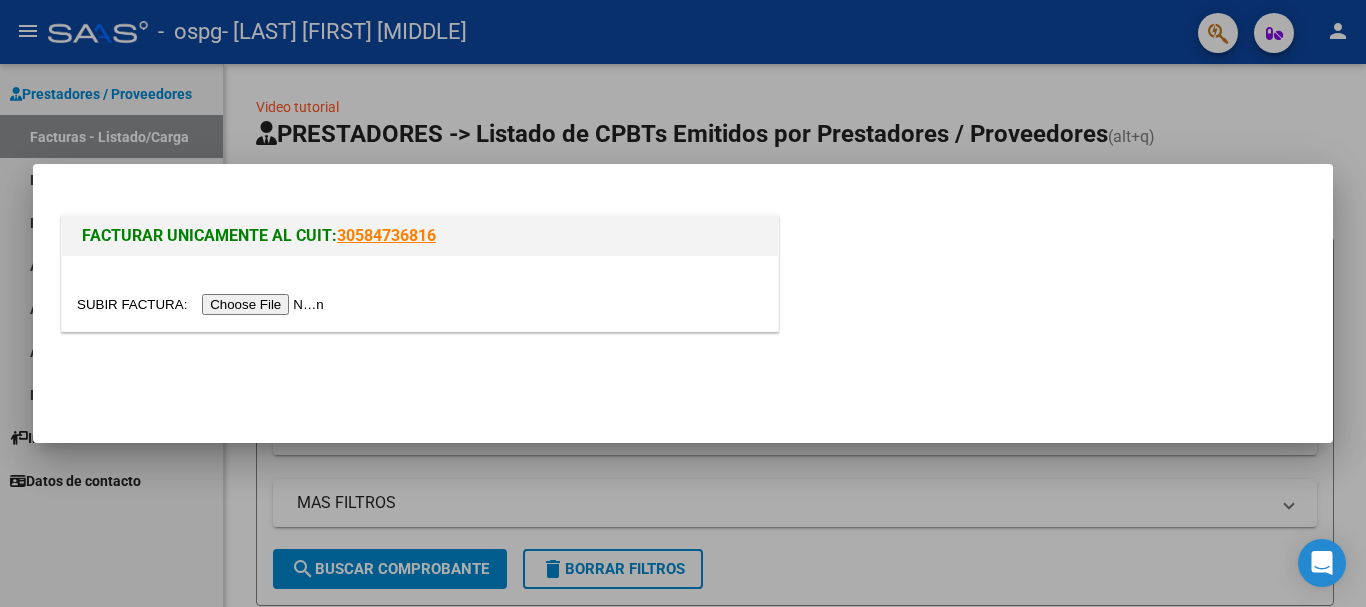 click at bounding box center (203, 304) 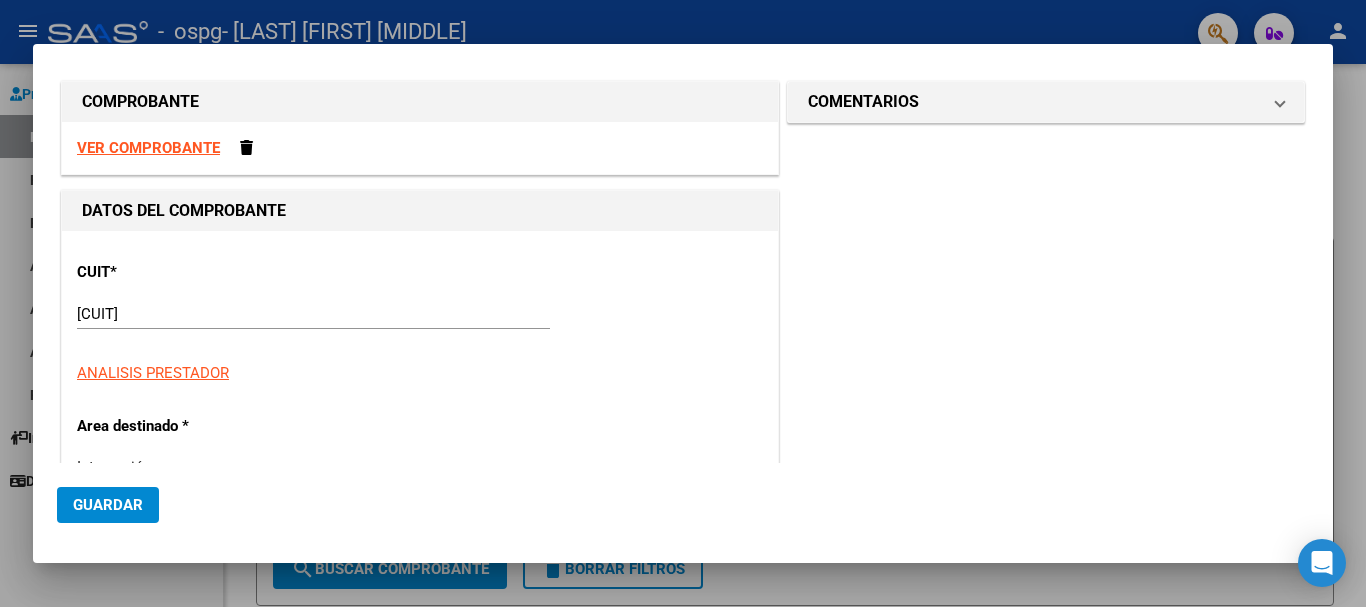 scroll, scrollTop: 0, scrollLeft: 0, axis: both 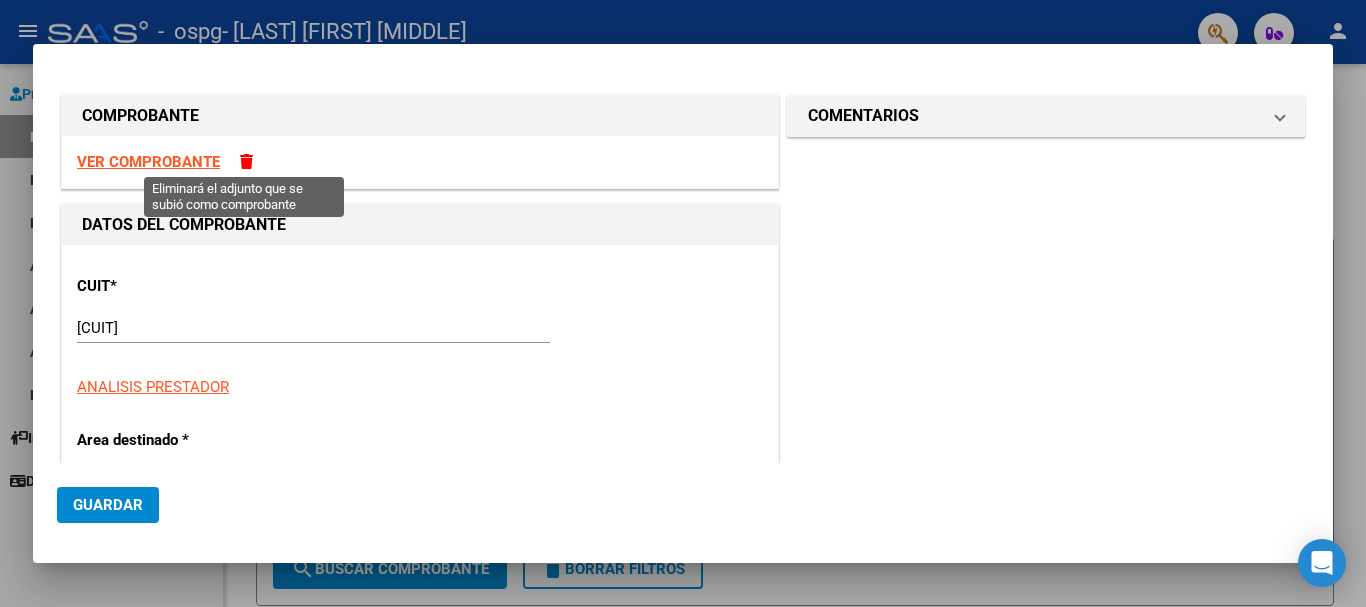 click at bounding box center (246, 161) 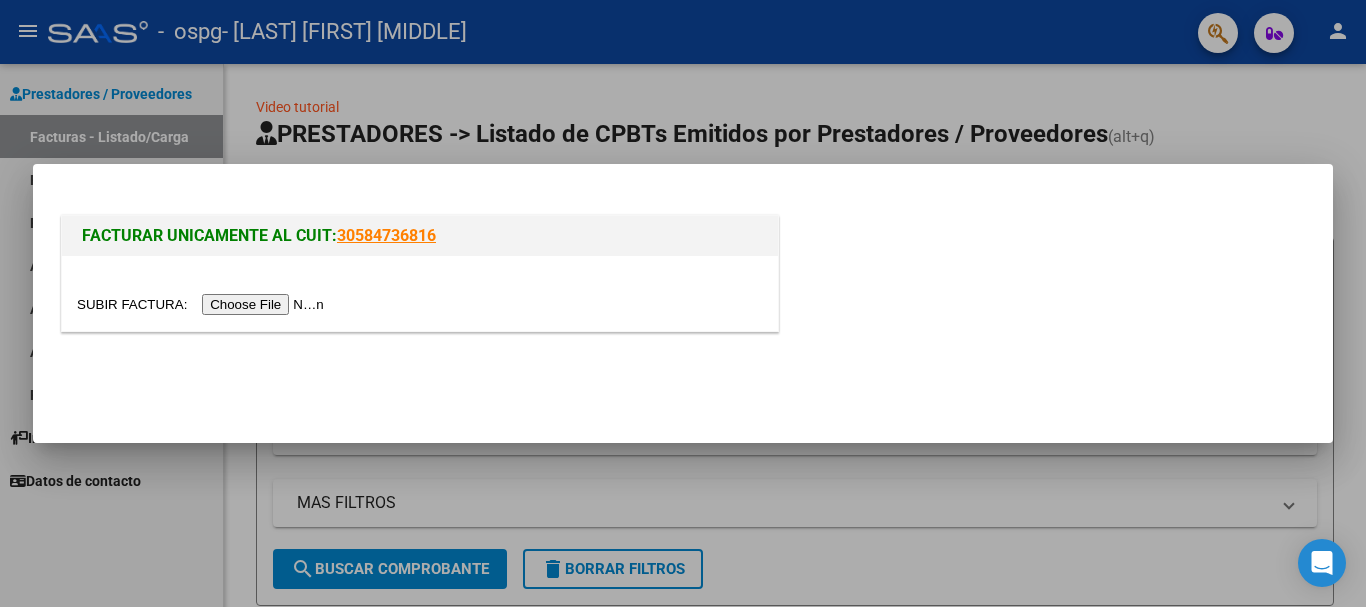 click at bounding box center [203, 304] 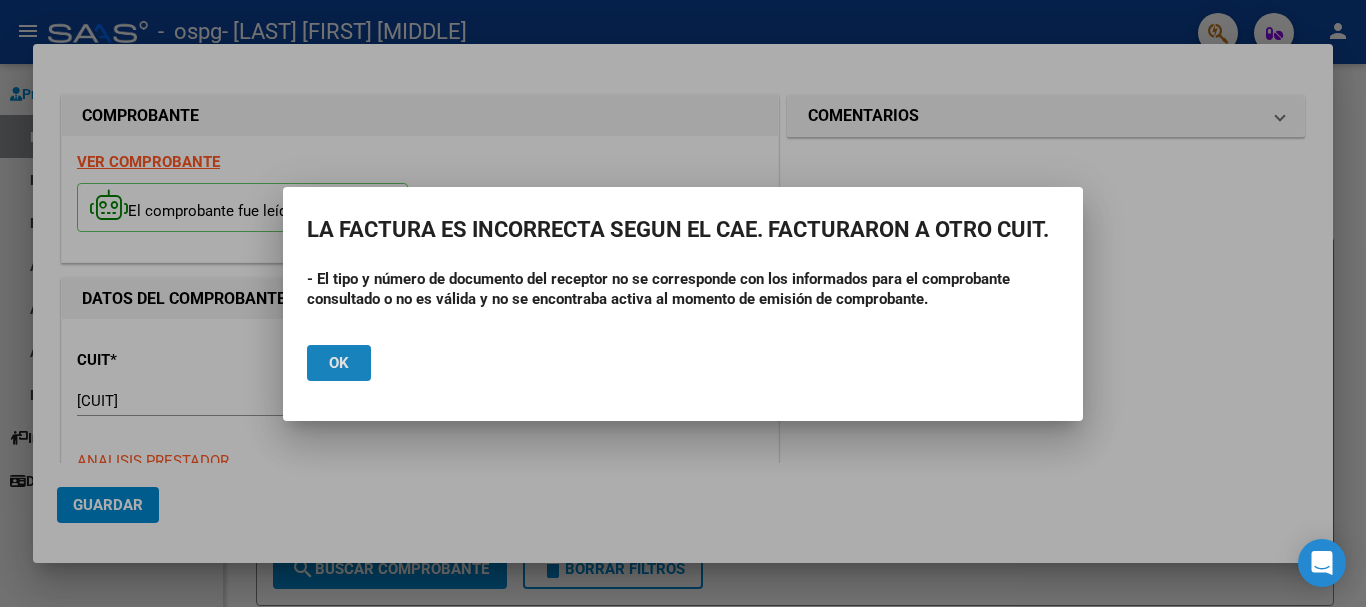 click on "Ok" 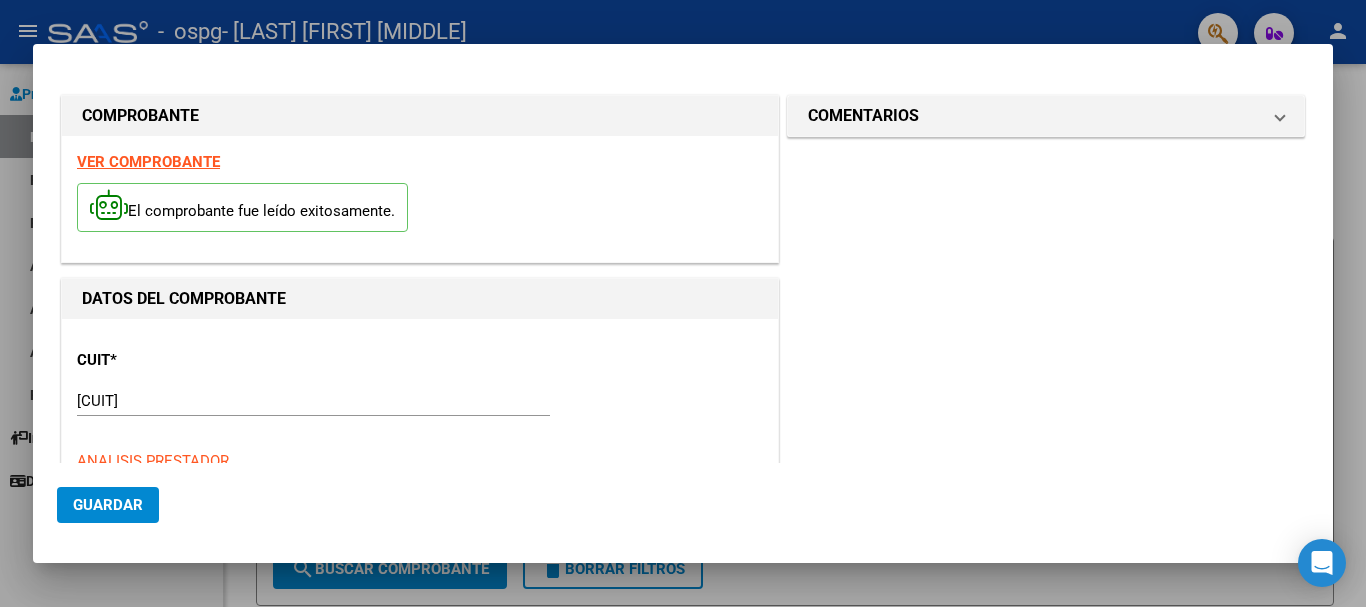 click on "VER COMPROBANTE" at bounding box center [148, 162] 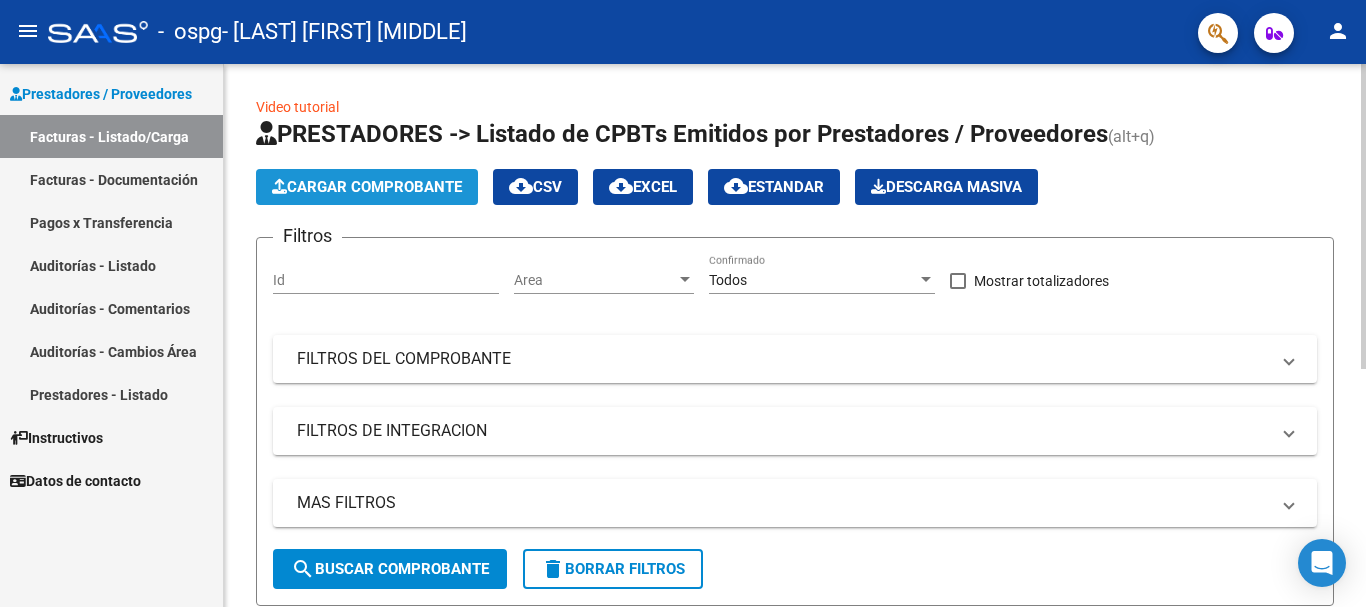 click on "Cargar Comprobante" 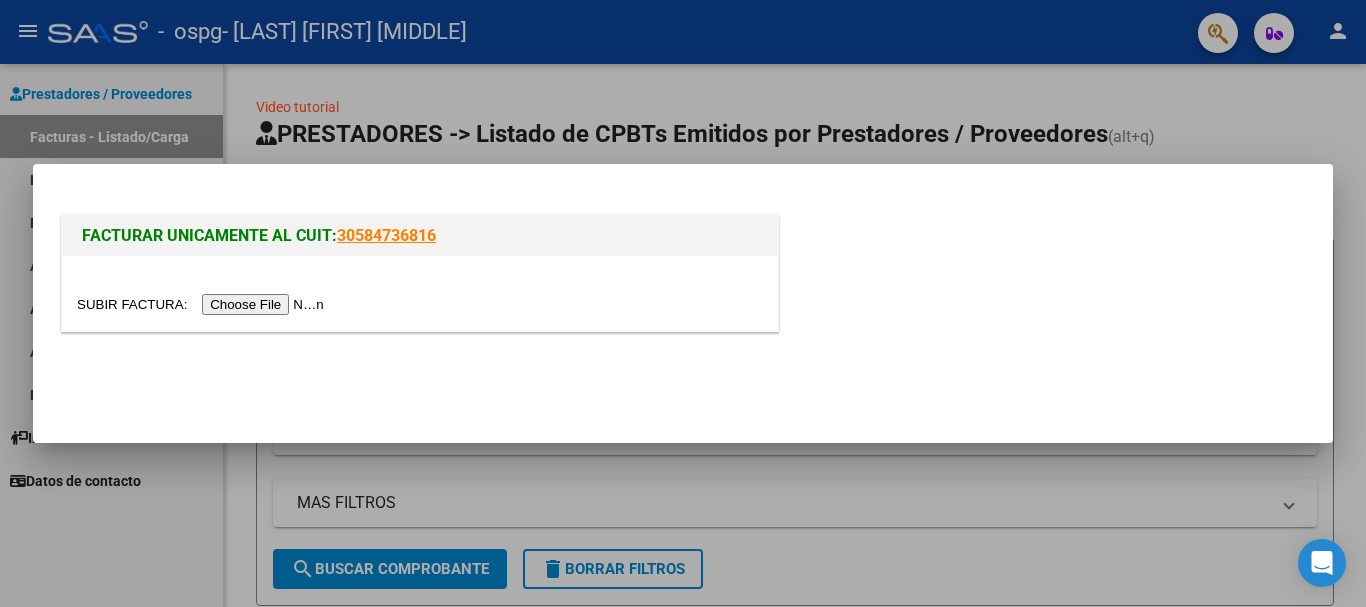 click at bounding box center [203, 304] 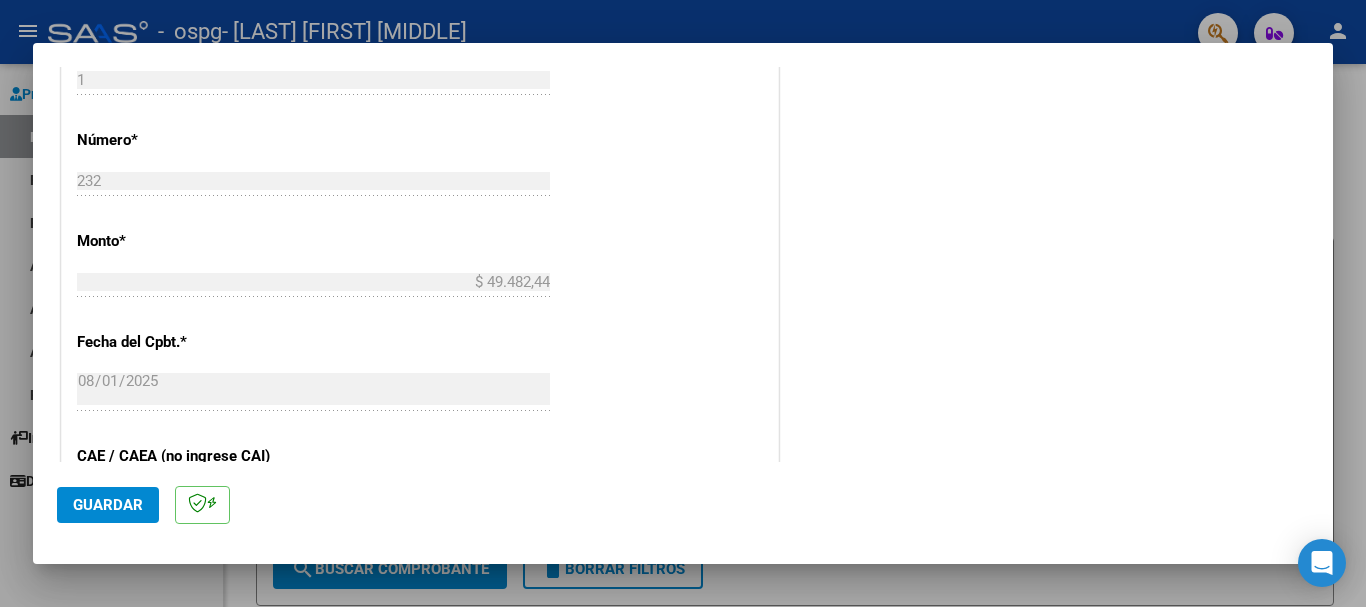 scroll, scrollTop: 910, scrollLeft: 0, axis: vertical 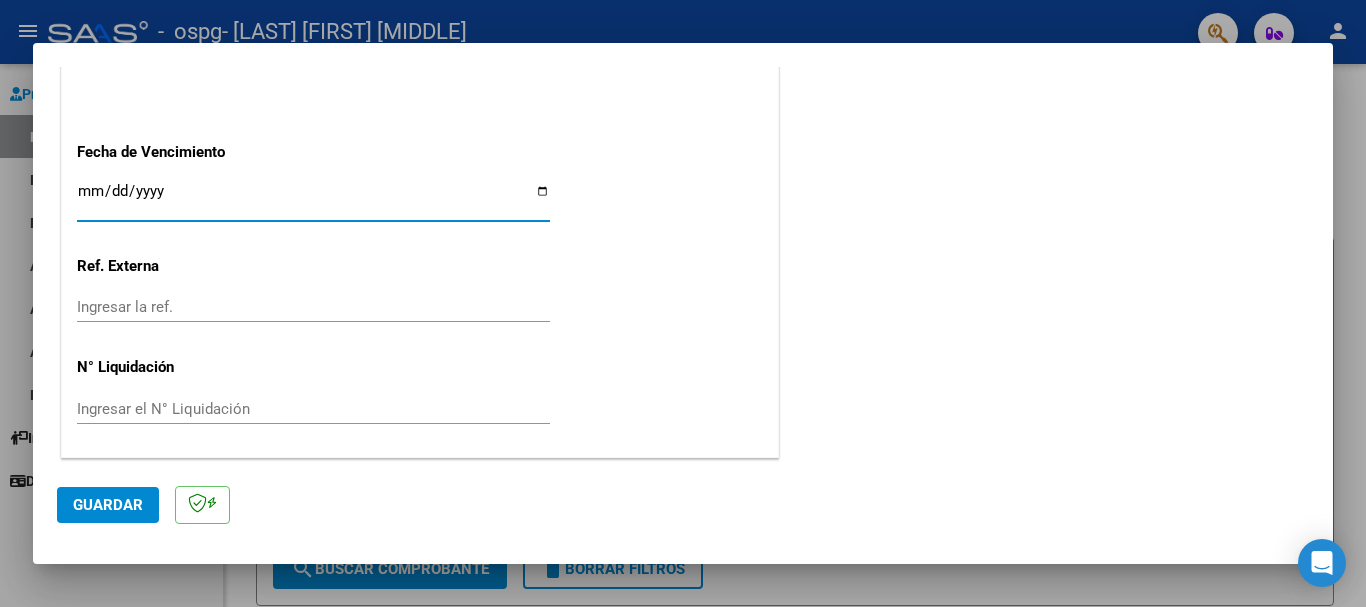 click on "Ingresar la fecha" at bounding box center (313, 199) 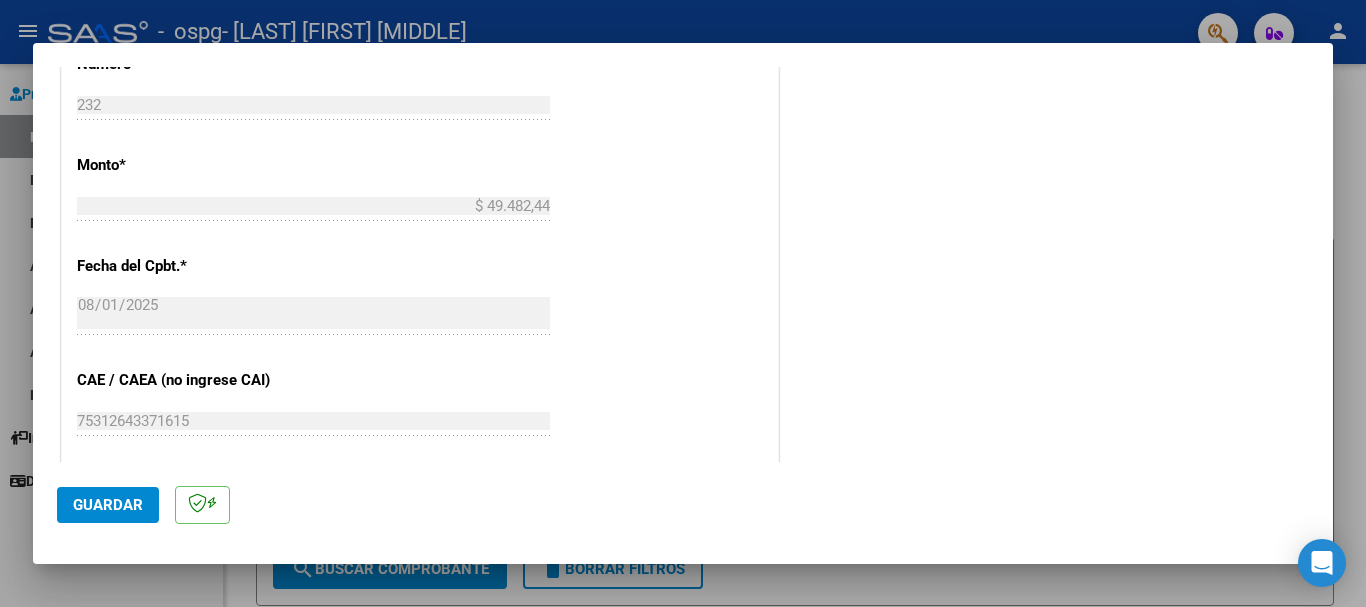 scroll, scrollTop: 925, scrollLeft: 0, axis: vertical 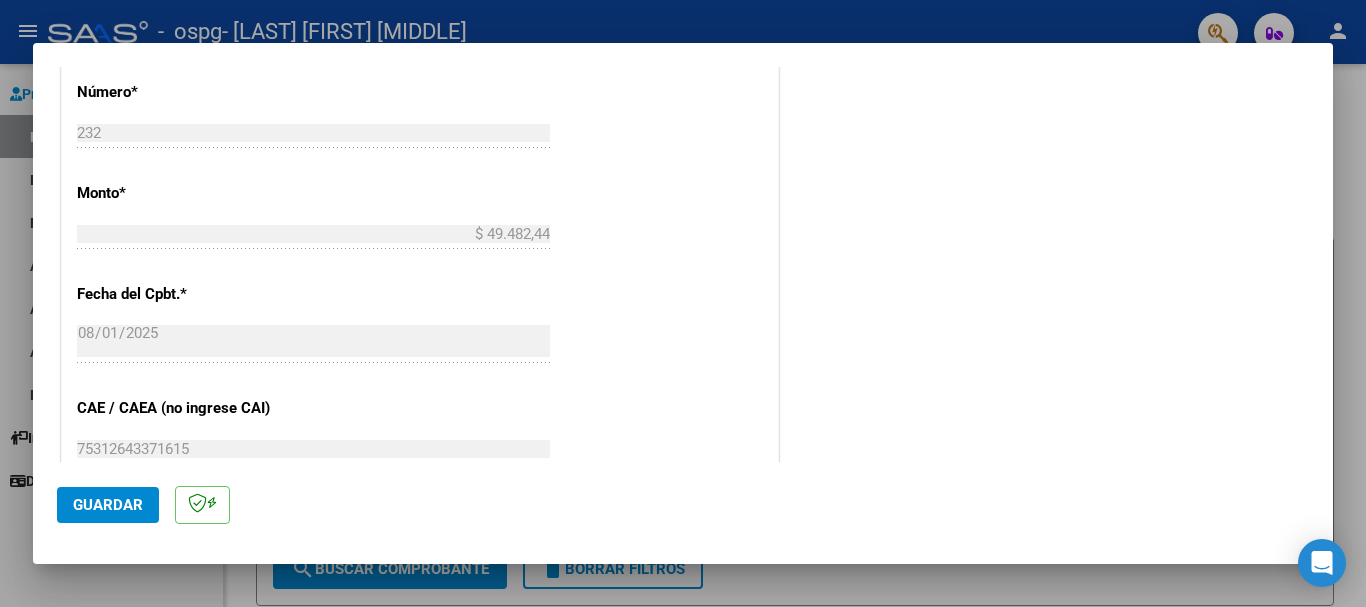 click on "Guardar" 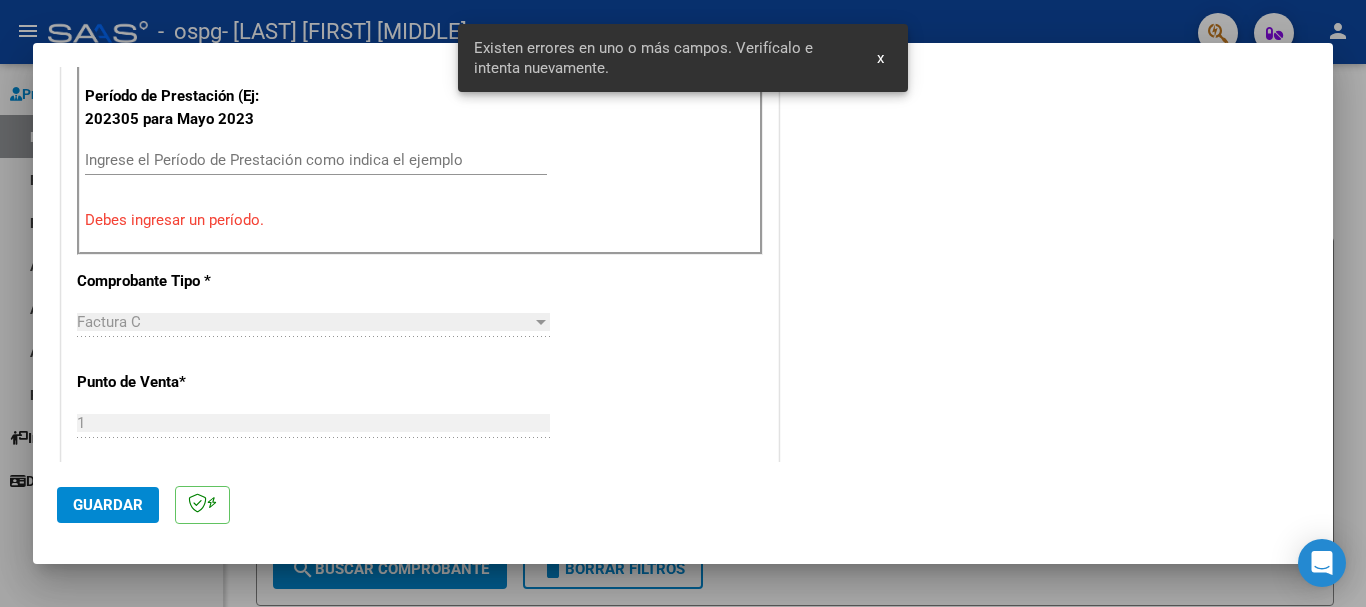 scroll, scrollTop: 462, scrollLeft: 0, axis: vertical 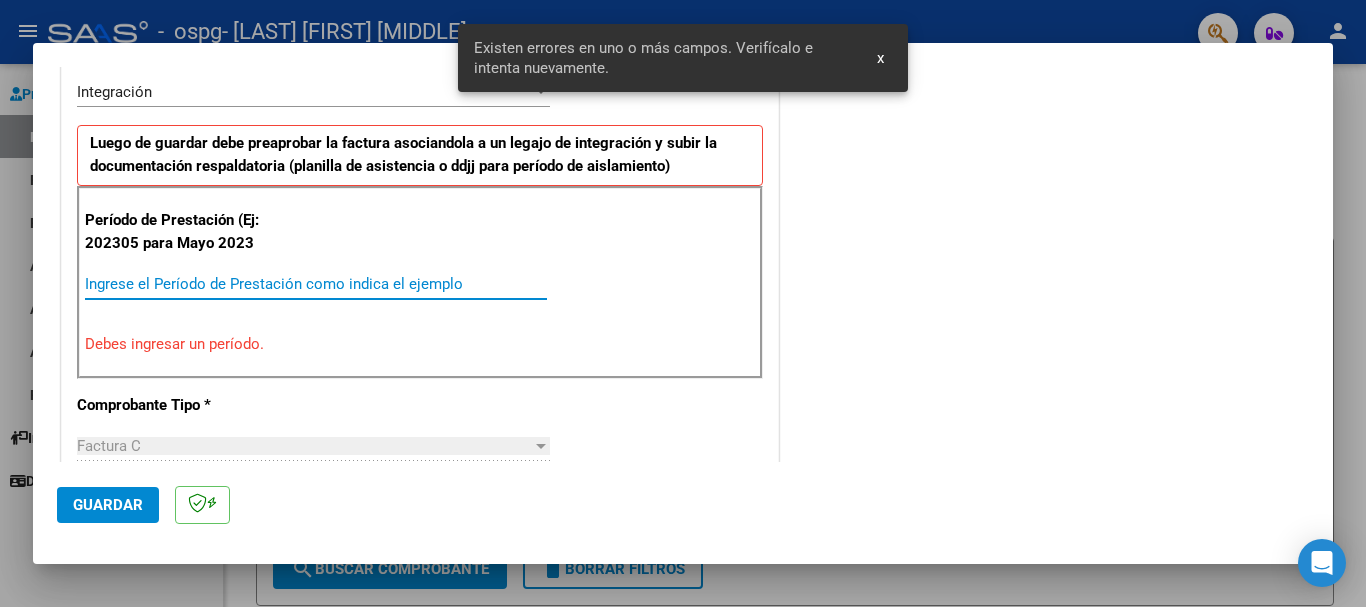 click on "Ingrese el Período de Prestación como indica el ejemplo" at bounding box center (316, 284) 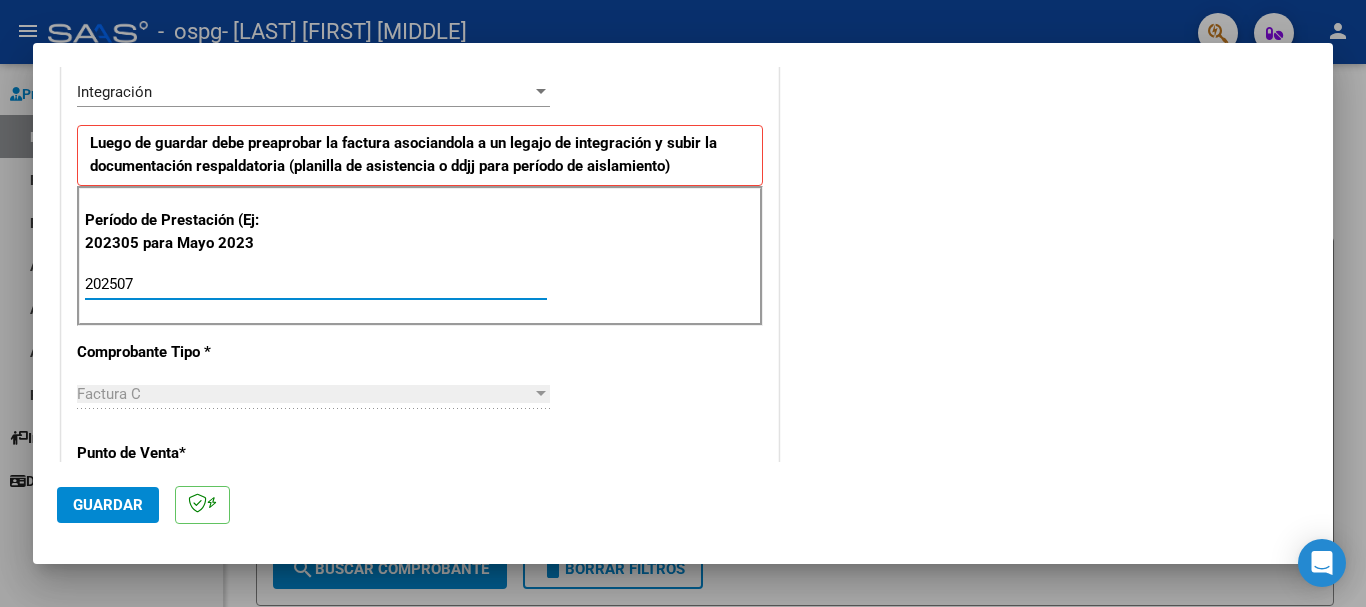 type on "202507" 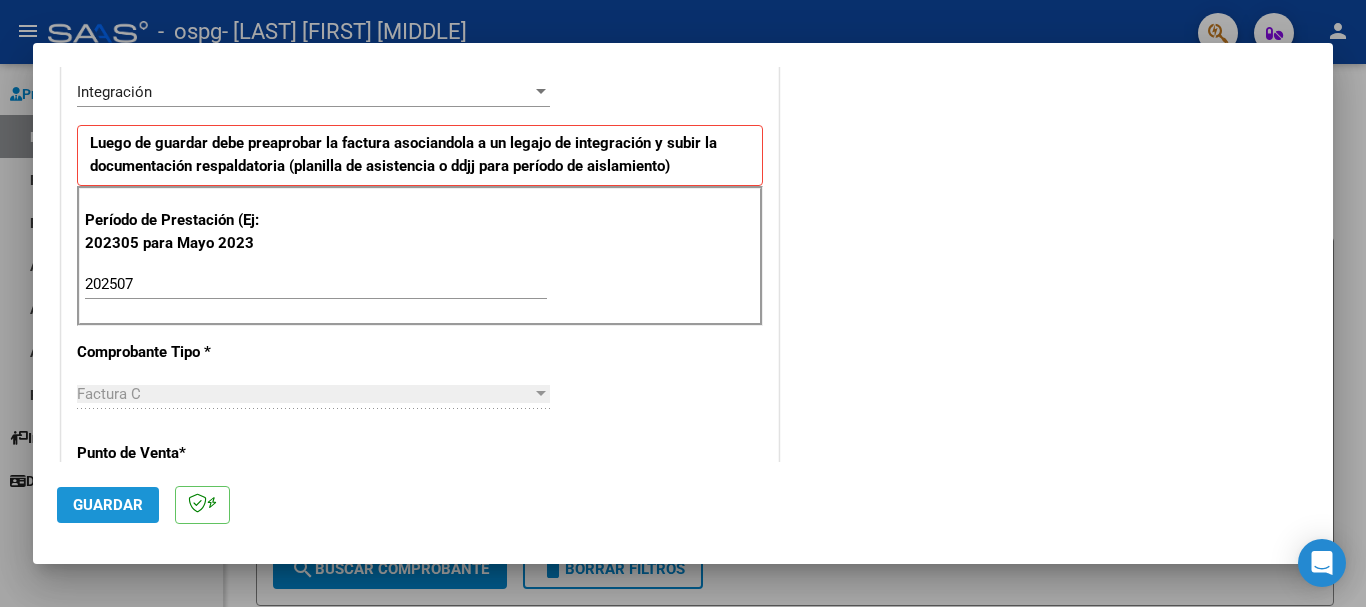 click on "Guardar" 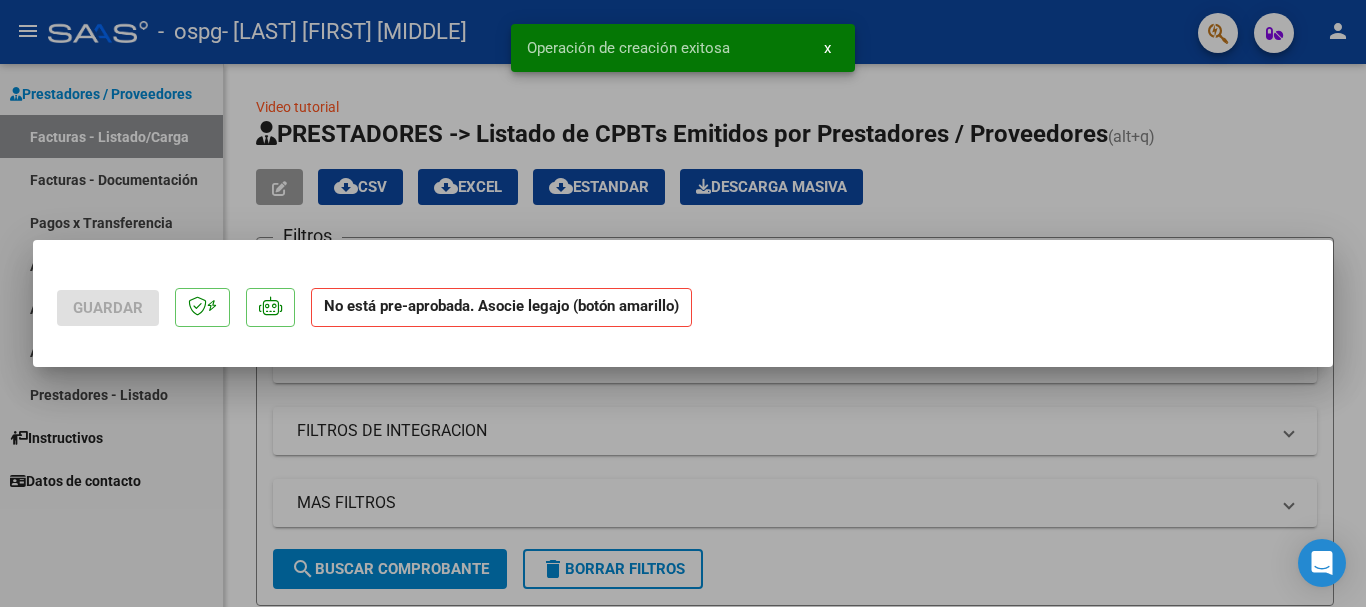 scroll, scrollTop: 0, scrollLeft: 0, axis: both 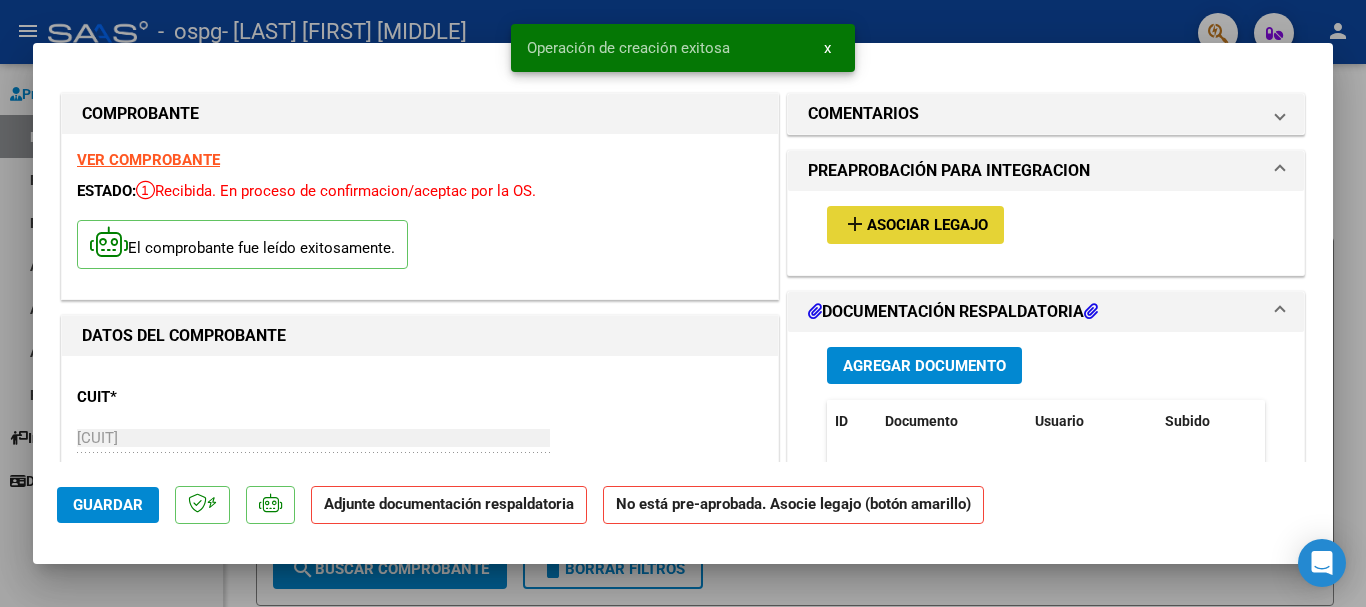 click on "add Asociar Legajo" at bounding box center [915, 224] 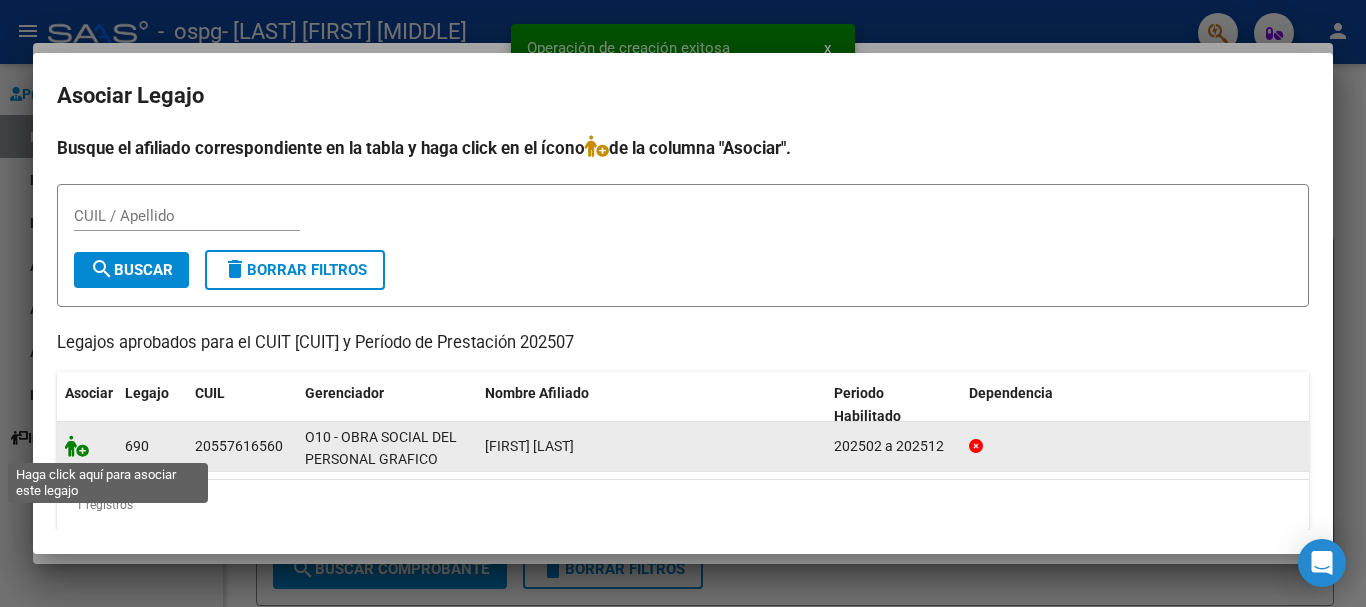 click 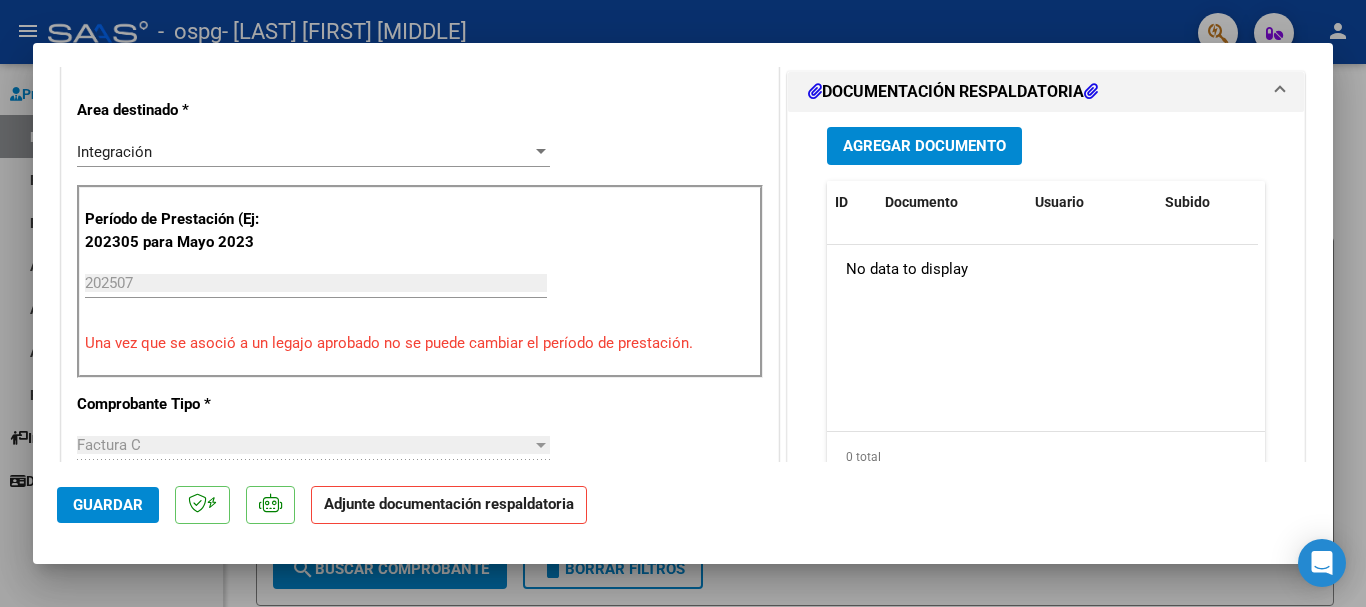 scroll, scrollTop: 498, scrollLeft: 0, axis: vertical 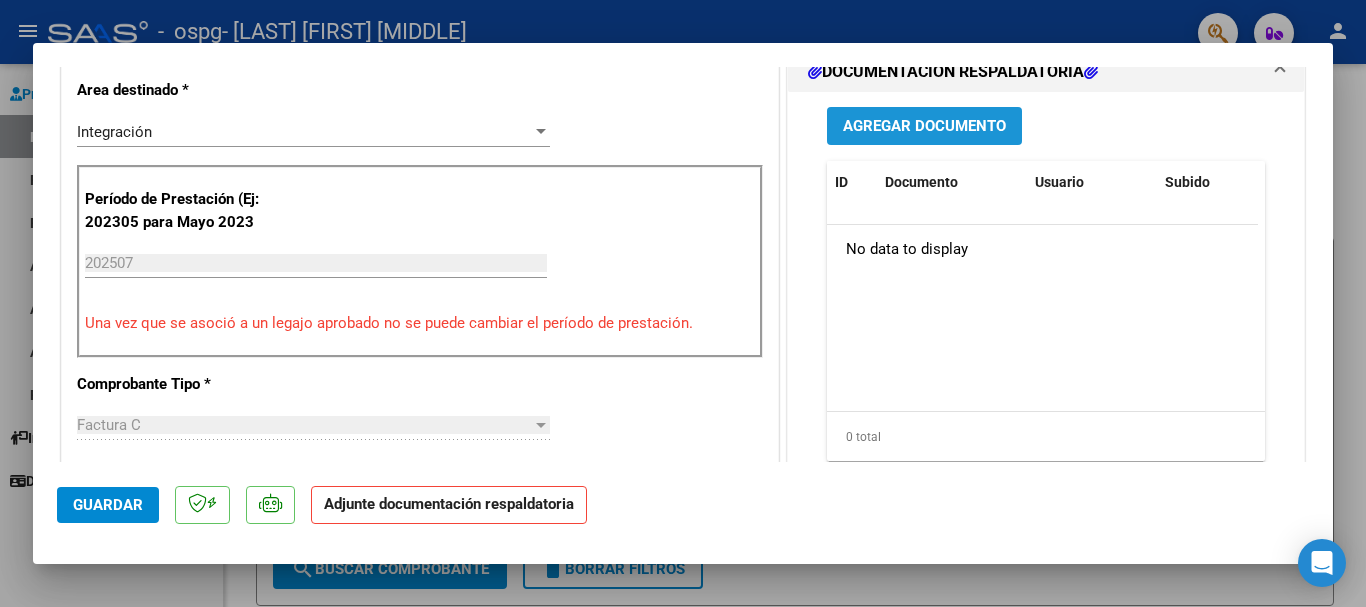 click on "Agregar Documento" at bounding box center (924, 127) 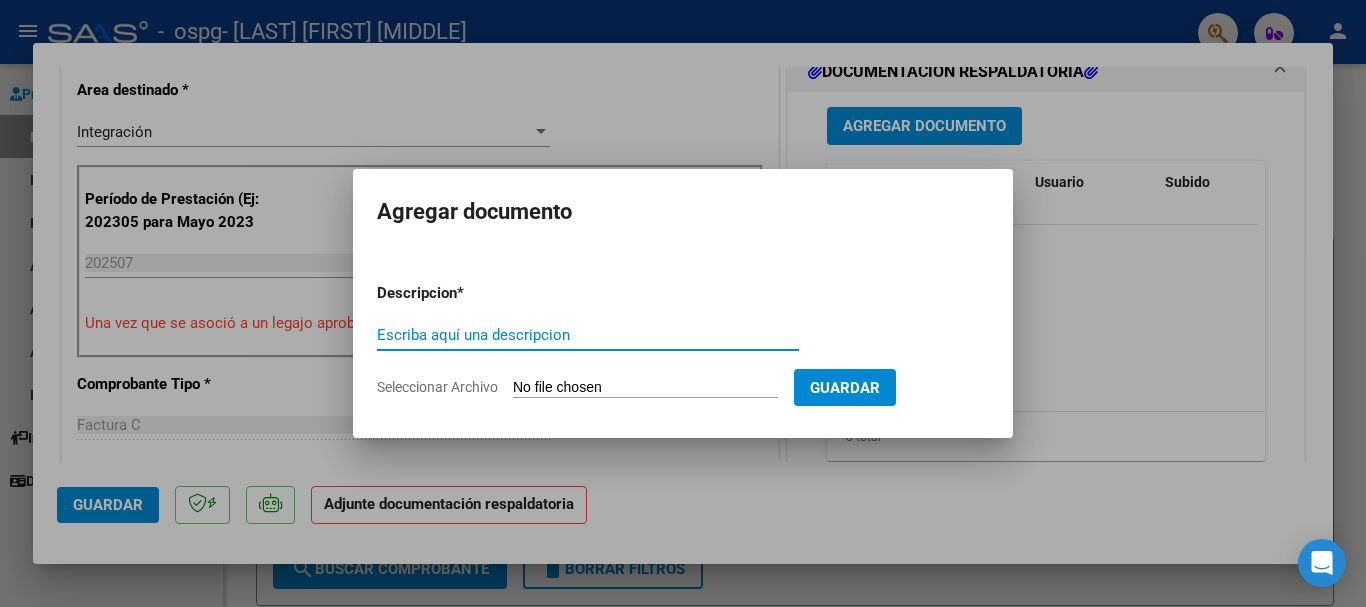click on "Escriba aquí una descripcion" at bounding box center [588, 335] 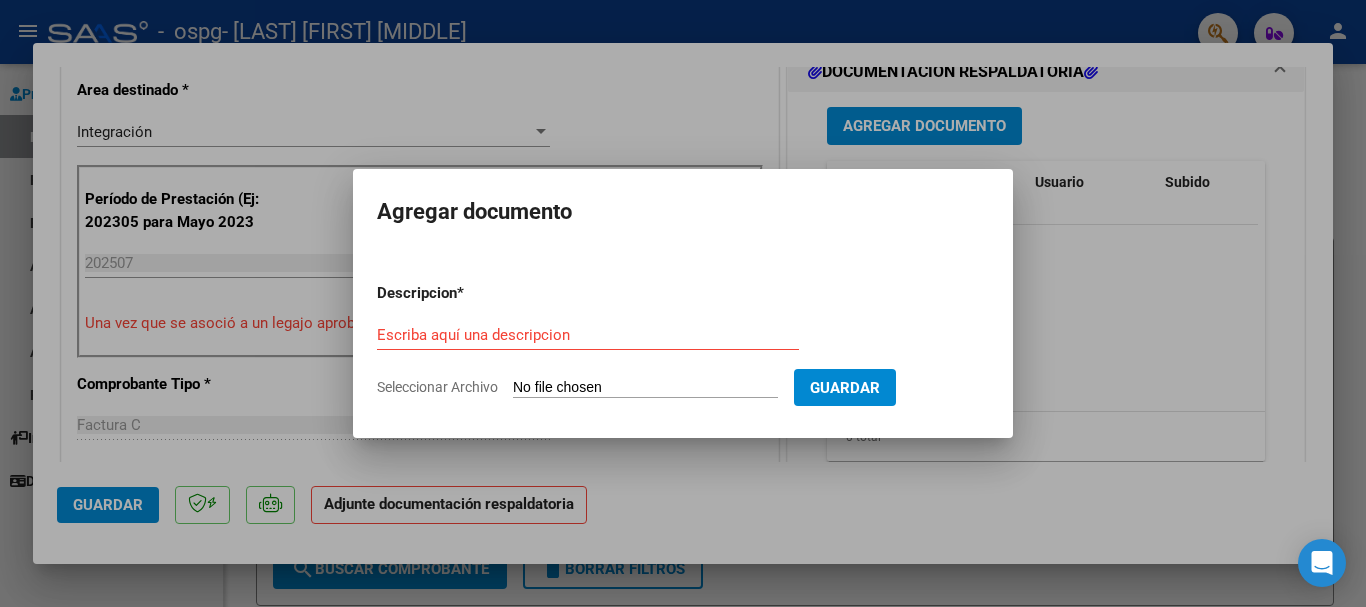 type on "C:\fakepath\Cristiano julio.pdf" 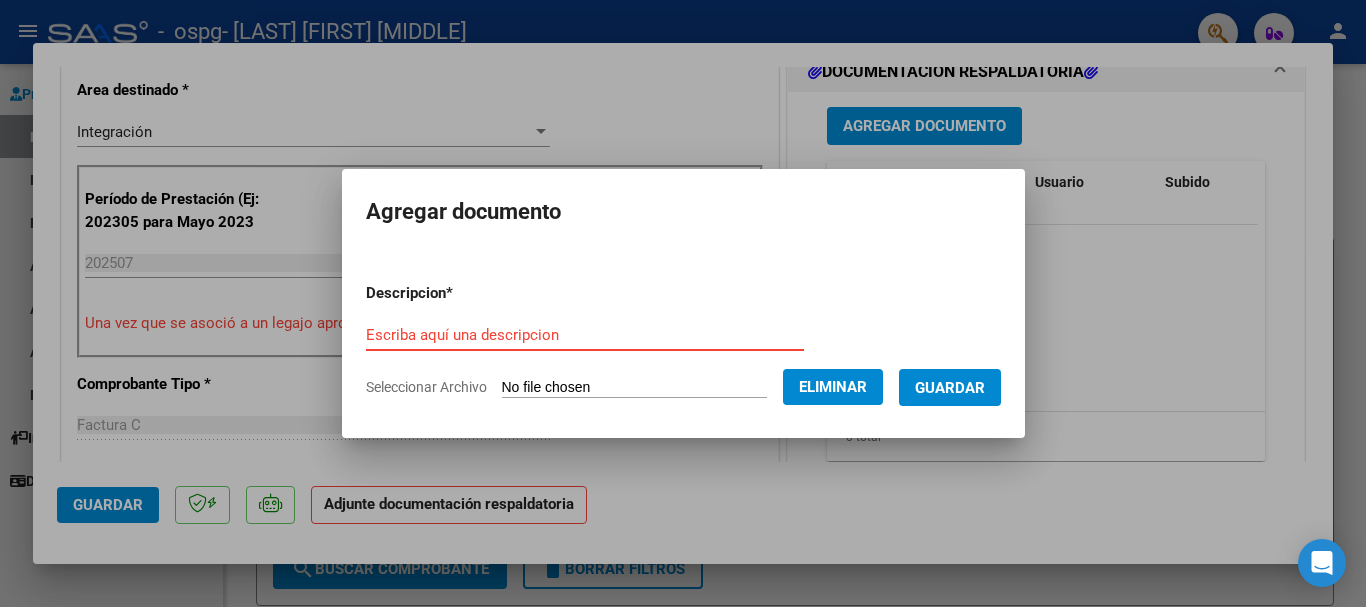 click on "Escriba aquí una descripcion" at bounding box center (585, 335) 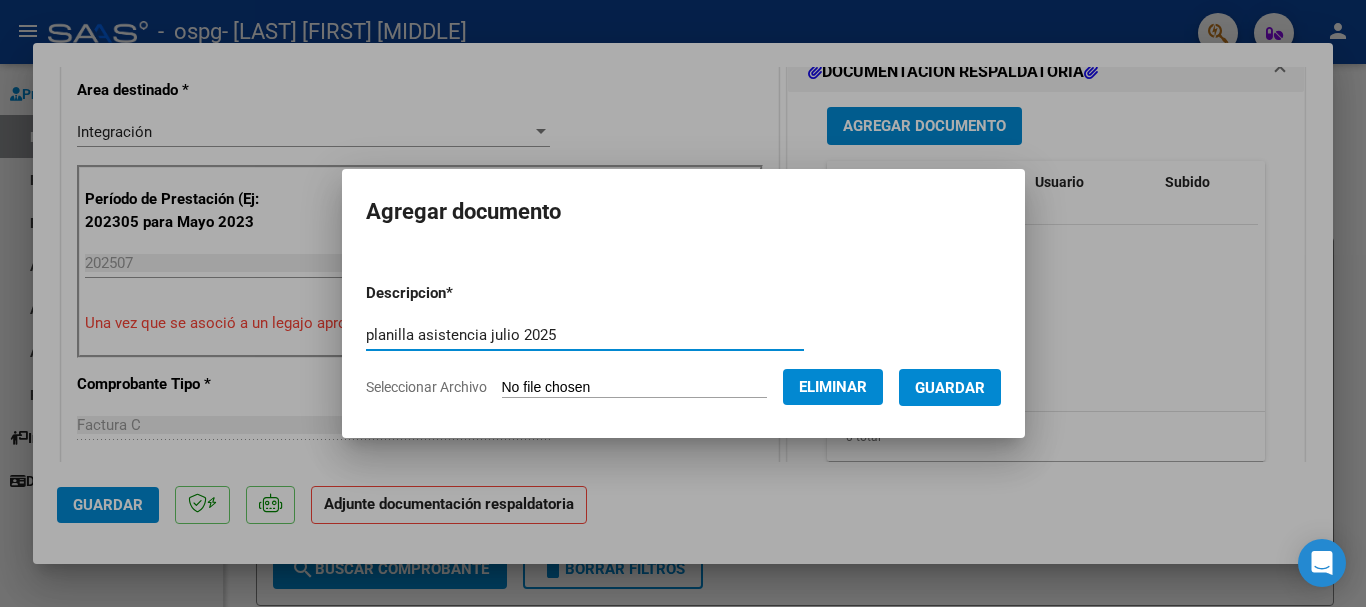type on "planilla asistencia julio 2025" 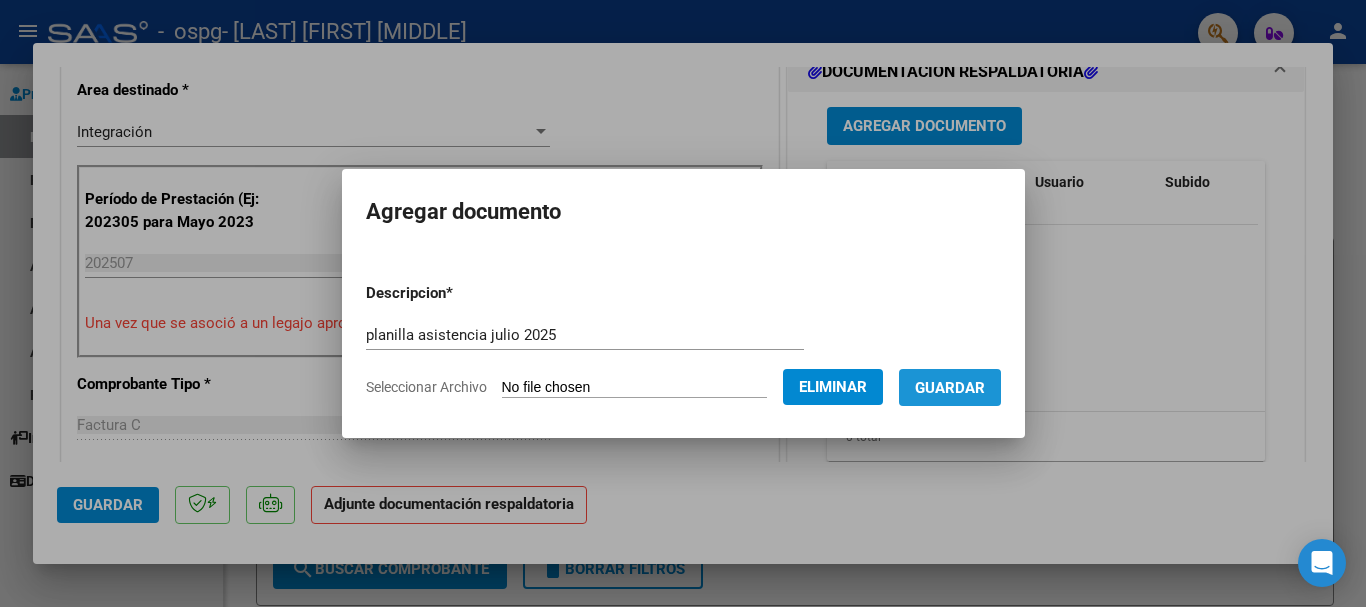 click on "Guardar" at bounding box center [950, 388] 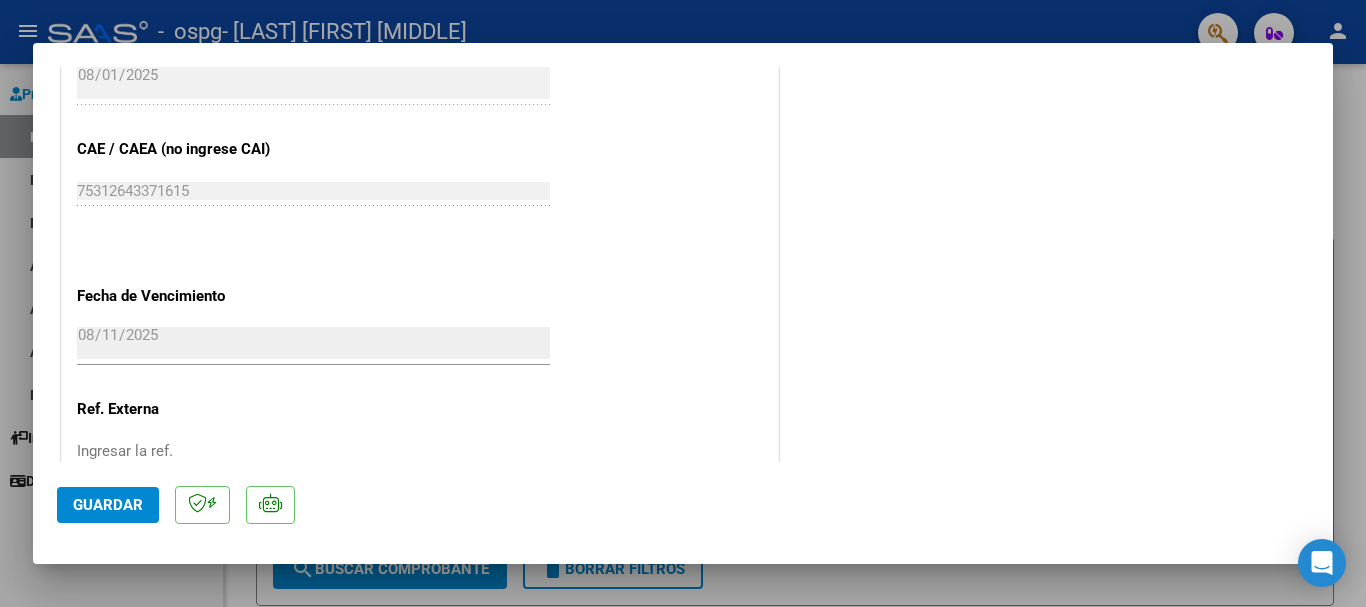 scroll, scrollTop: 1285, scrollLeft: 0, axis: vertical 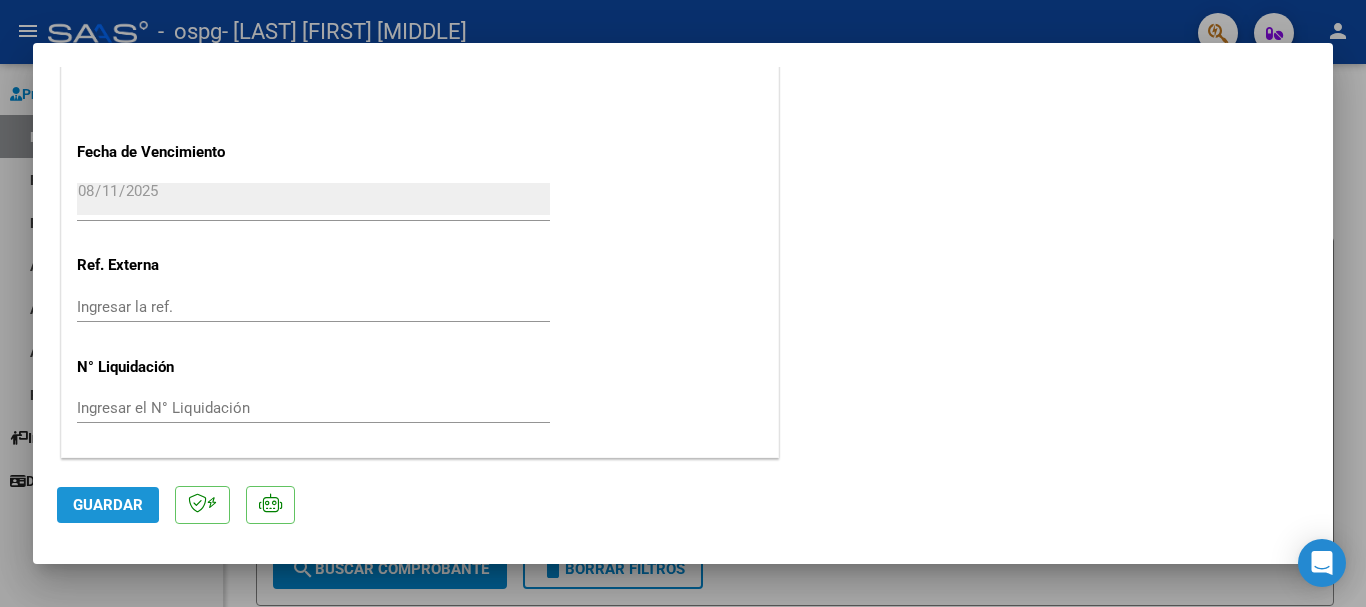 click on "Guardar" 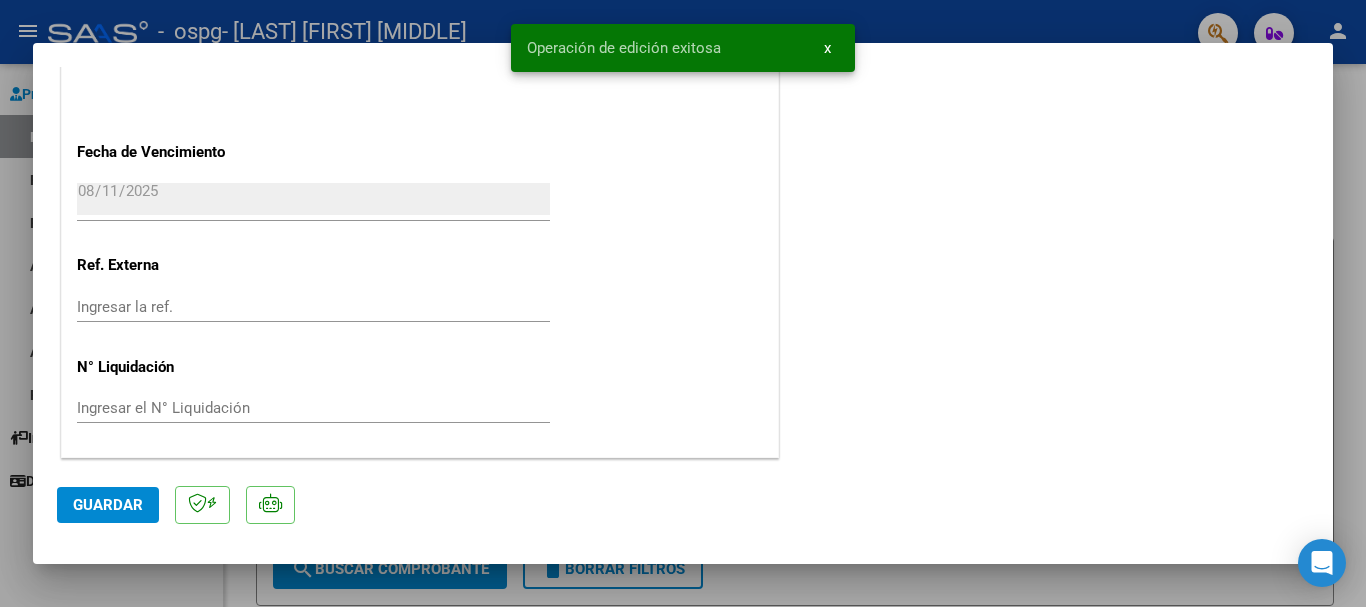 click at bounding box center (683, 303) 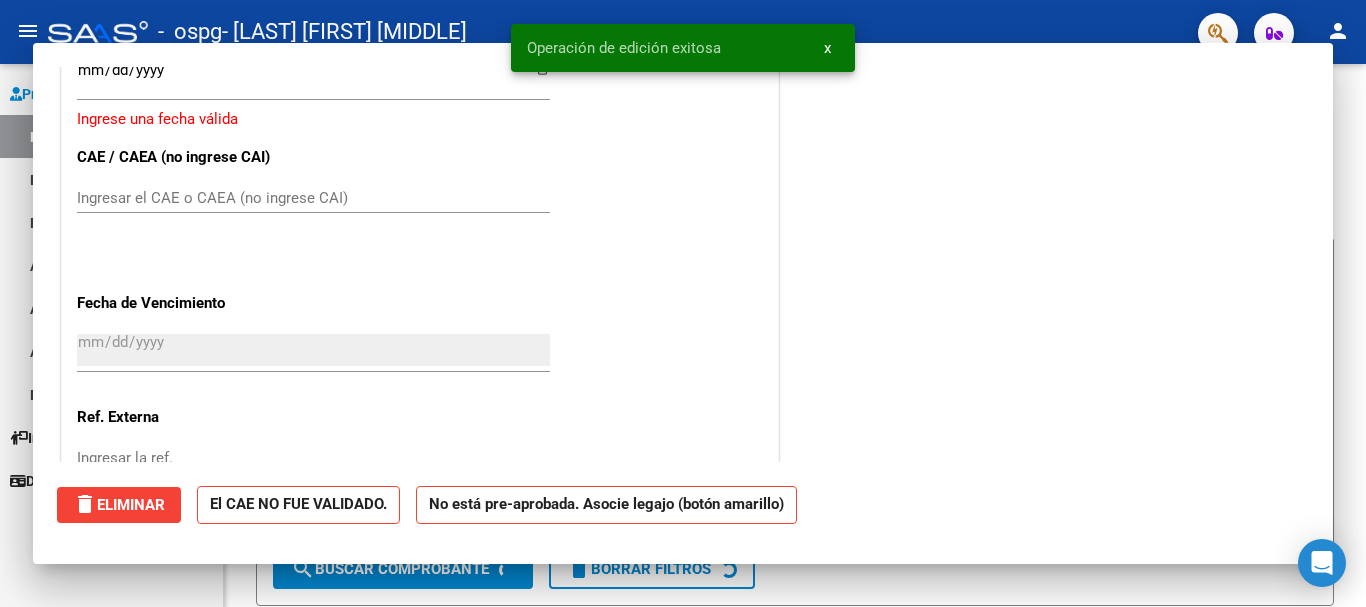 scroll, scrollTop: 0, scrollLeft: 0, axis: both 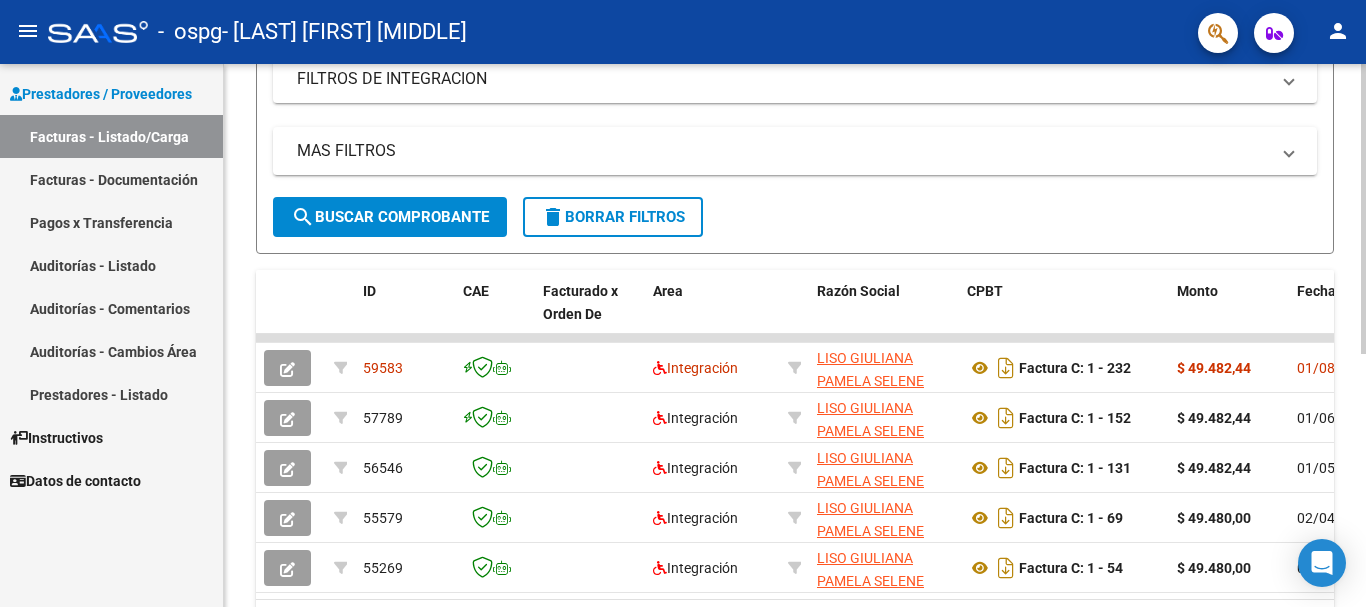 click 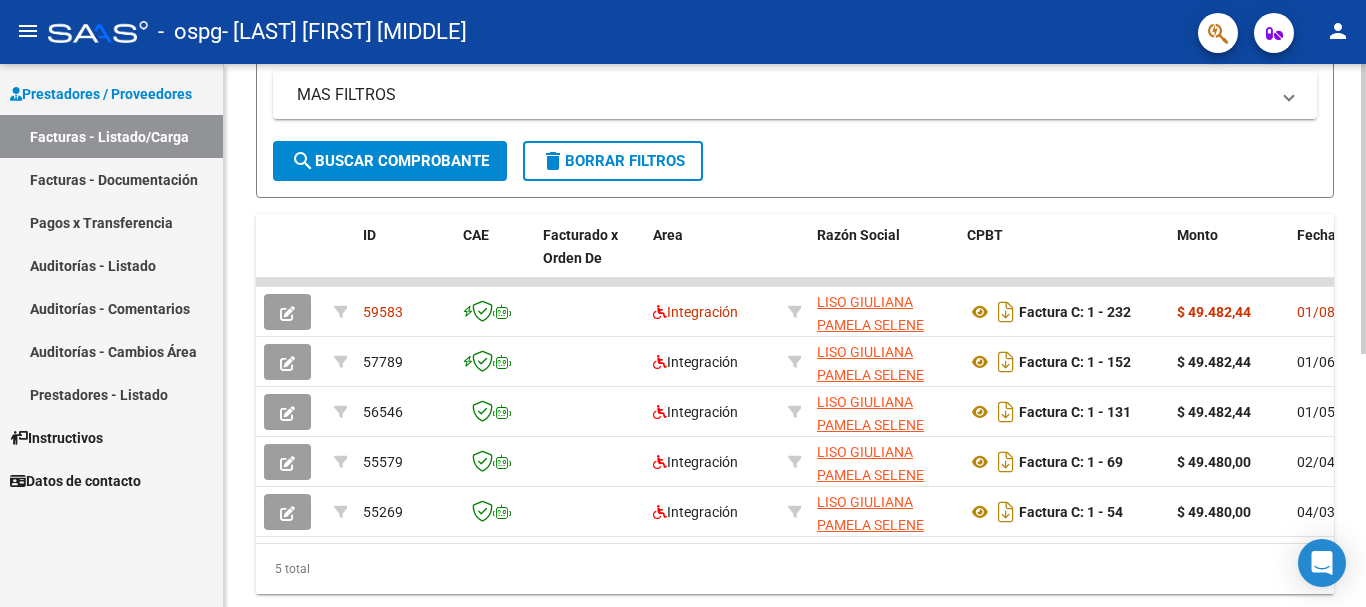 click 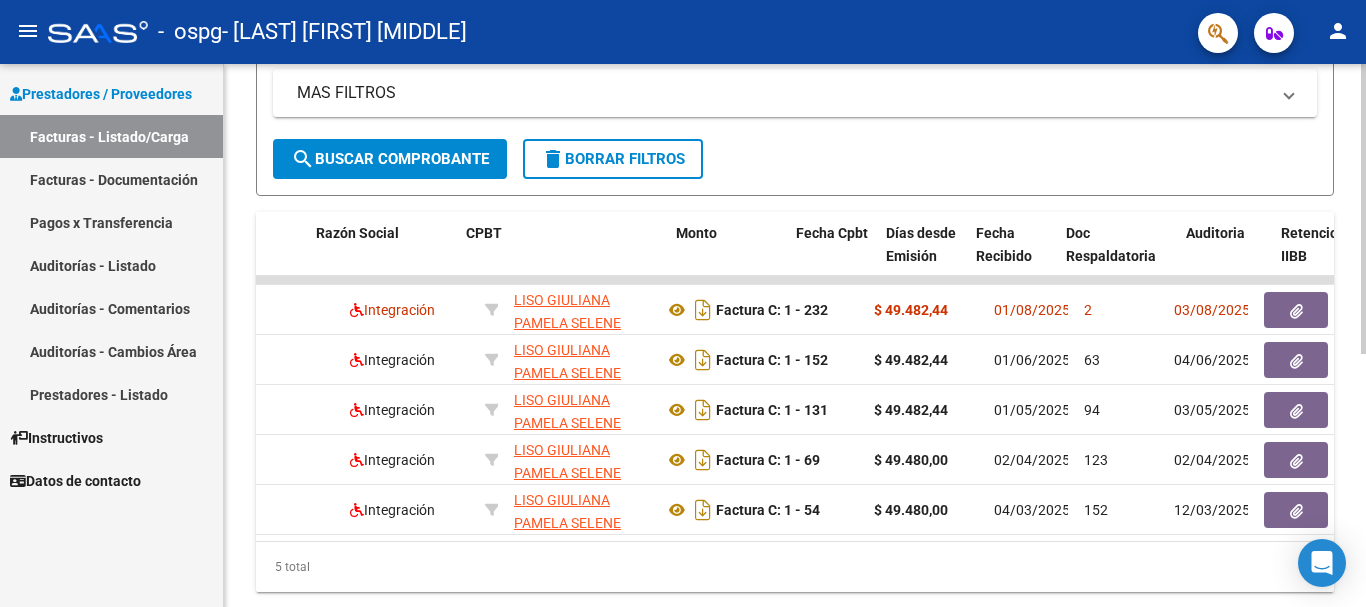 scroll, scrollTop: 0, scrollLeft: 542, axis: horizontal 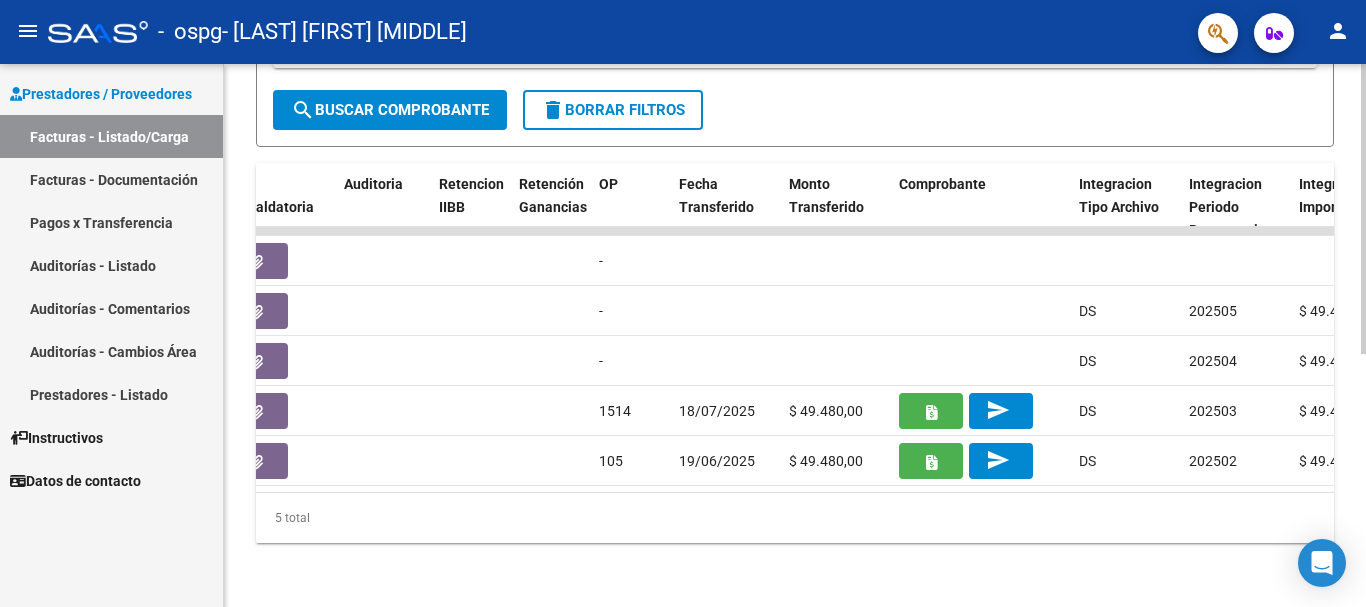 click 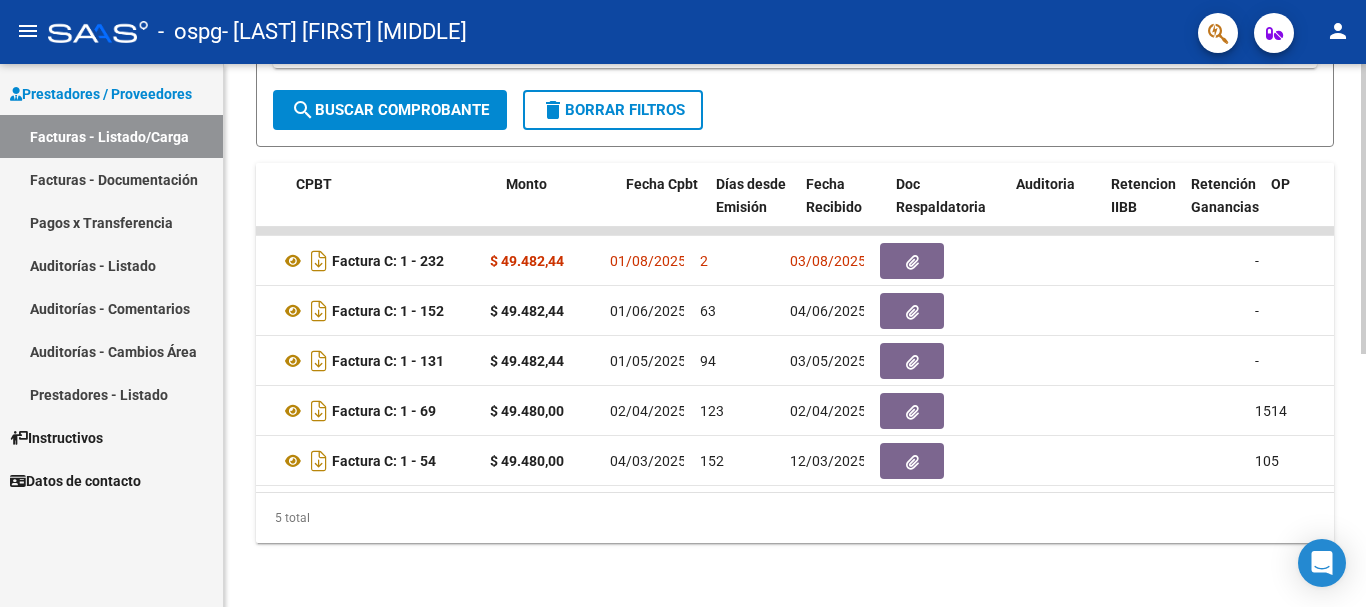 scroll, scrollTop: 0, scrollLeft: 574, axis: horizontal 